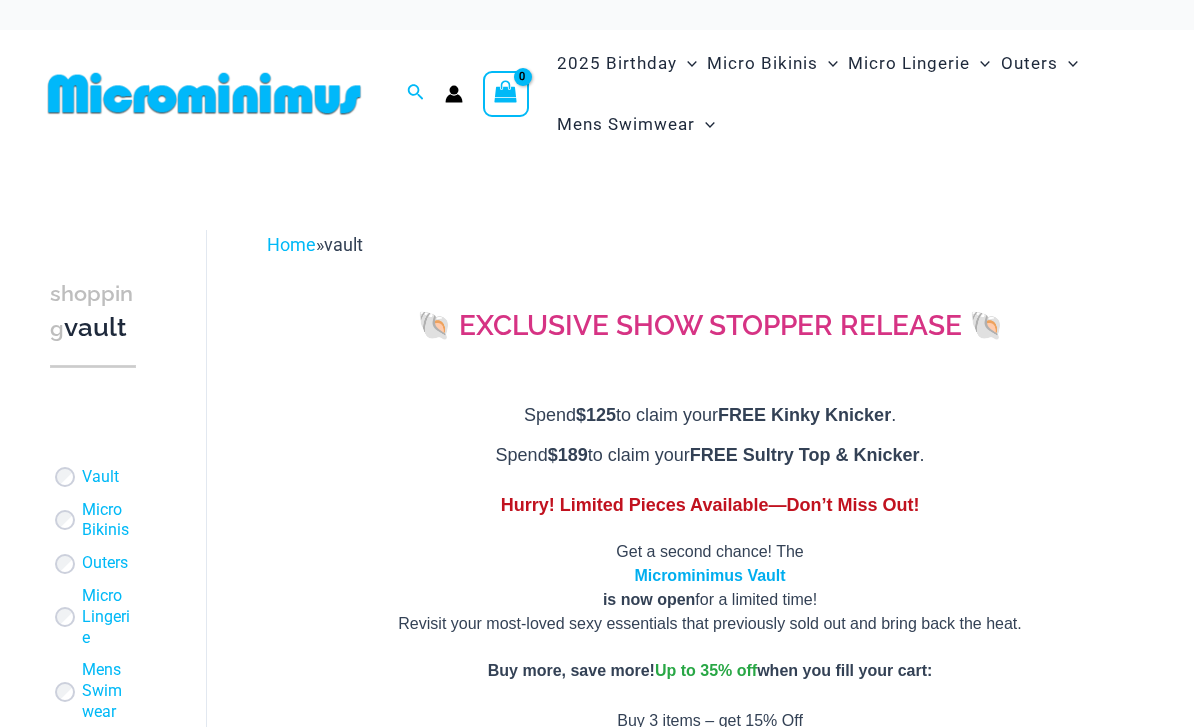 scroll, scrollTop: 0, scrollLeft: 0, axis: both 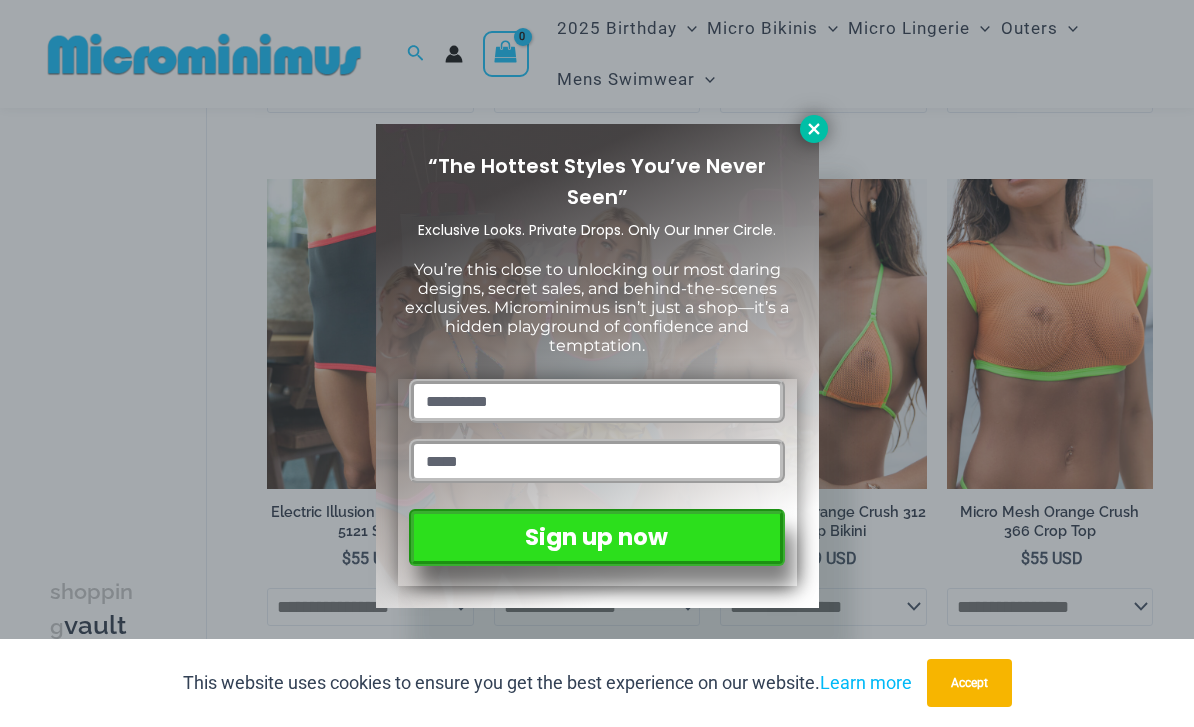 click at bounding box center (814, 129) 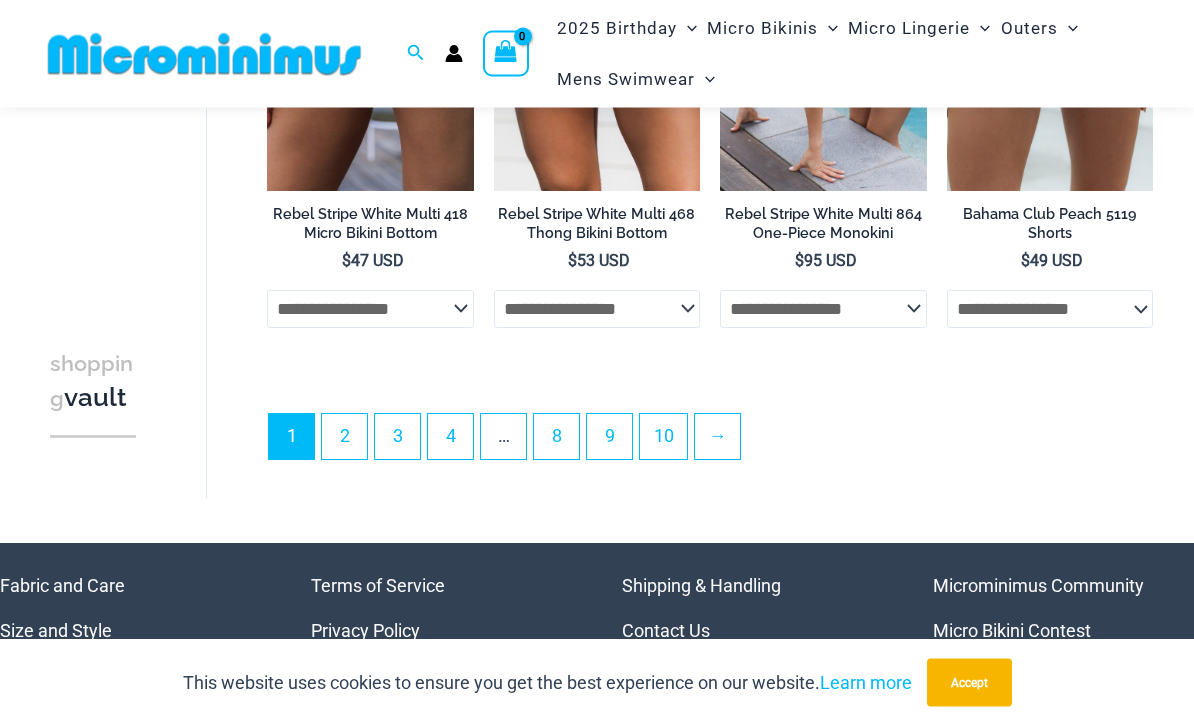 scroll, scrollTop: 4588, scrollLeft: 0, axis: vertical 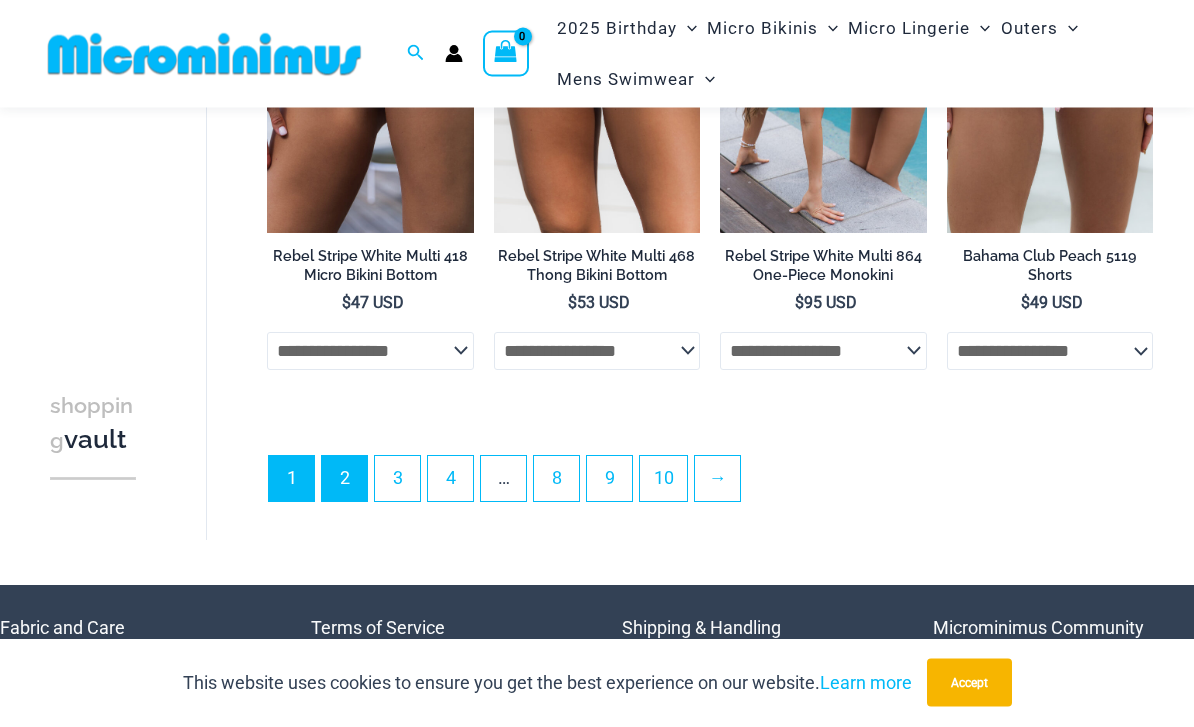 click on "2" at bounding box center [344, 479] 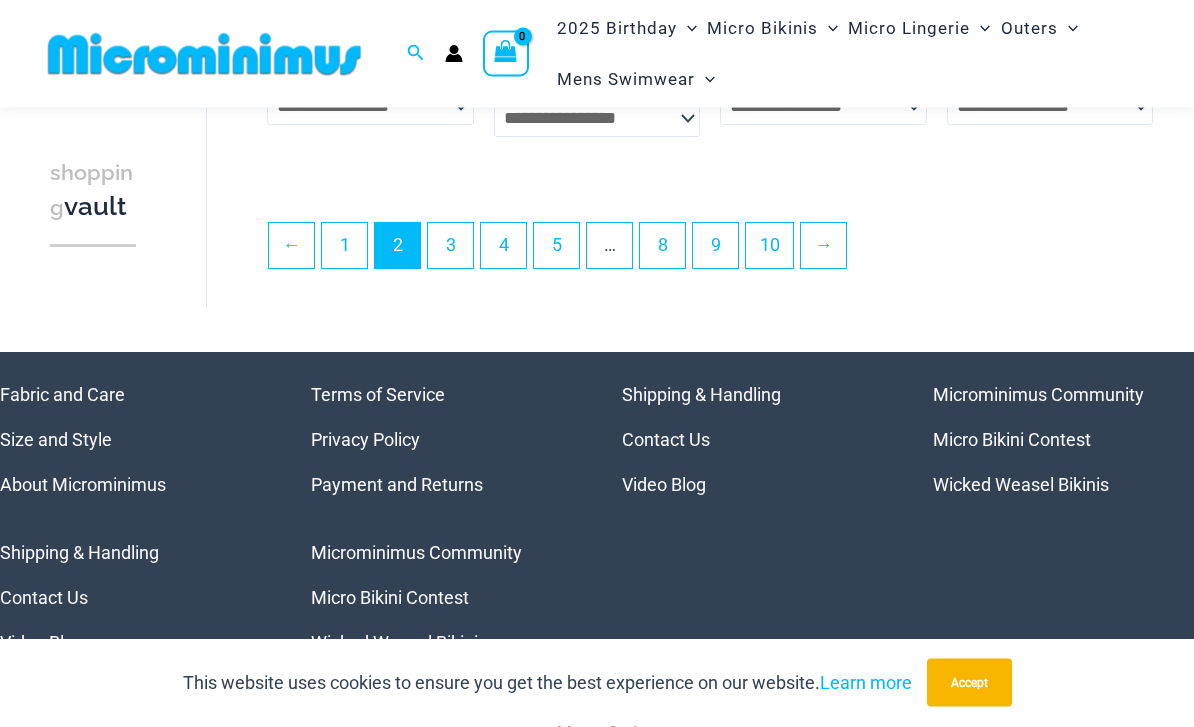 scroll, scrollTop: 4170, scrollLeft: 0, axis: vertical 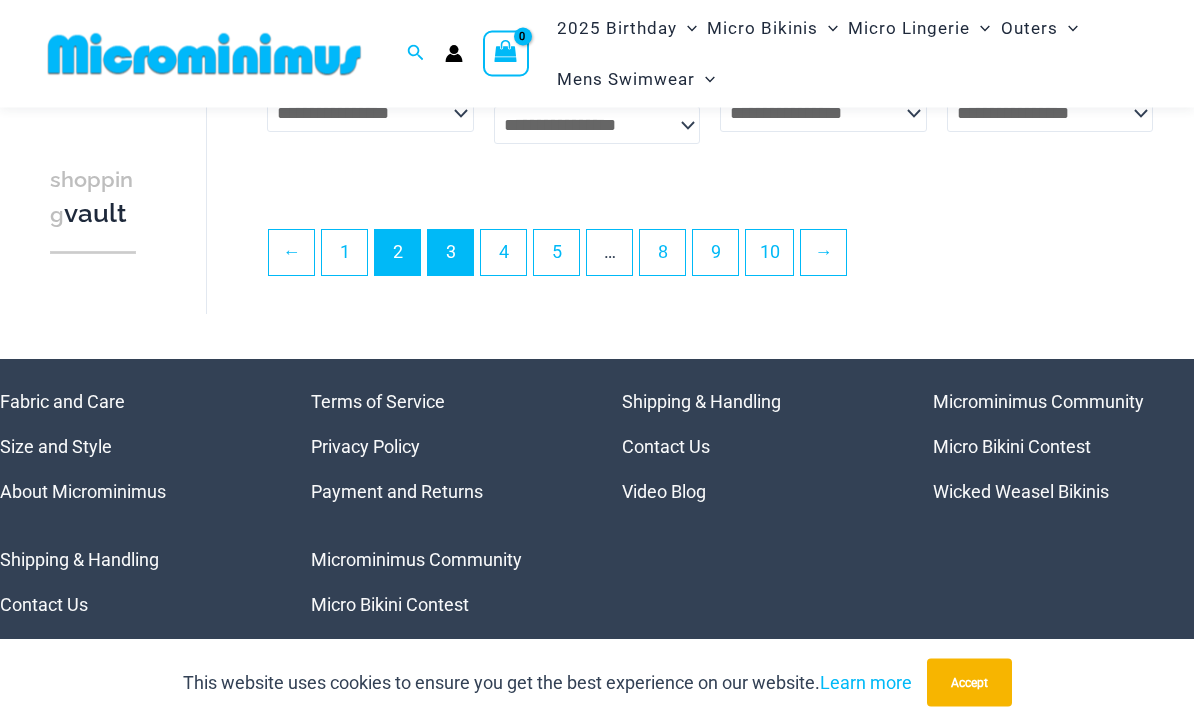 click on "3" at bounding box center [450, 253] 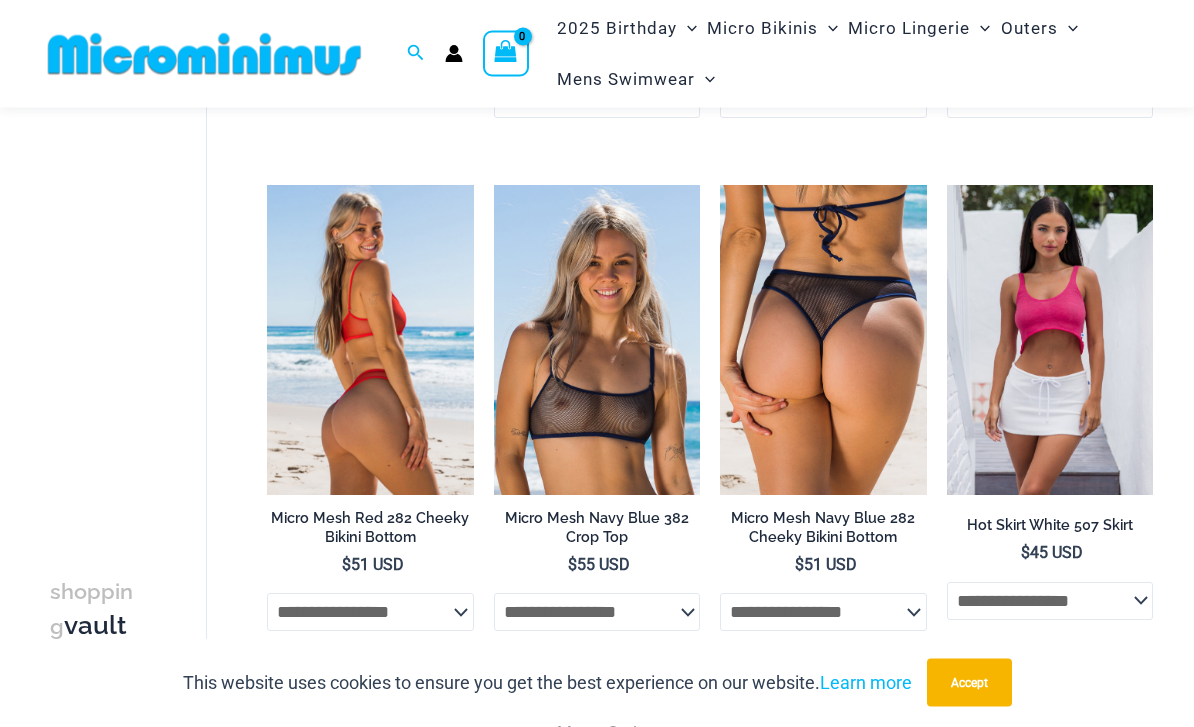 scroll, scrollTop: 1108, scrollLeft: 0, axis: vertical 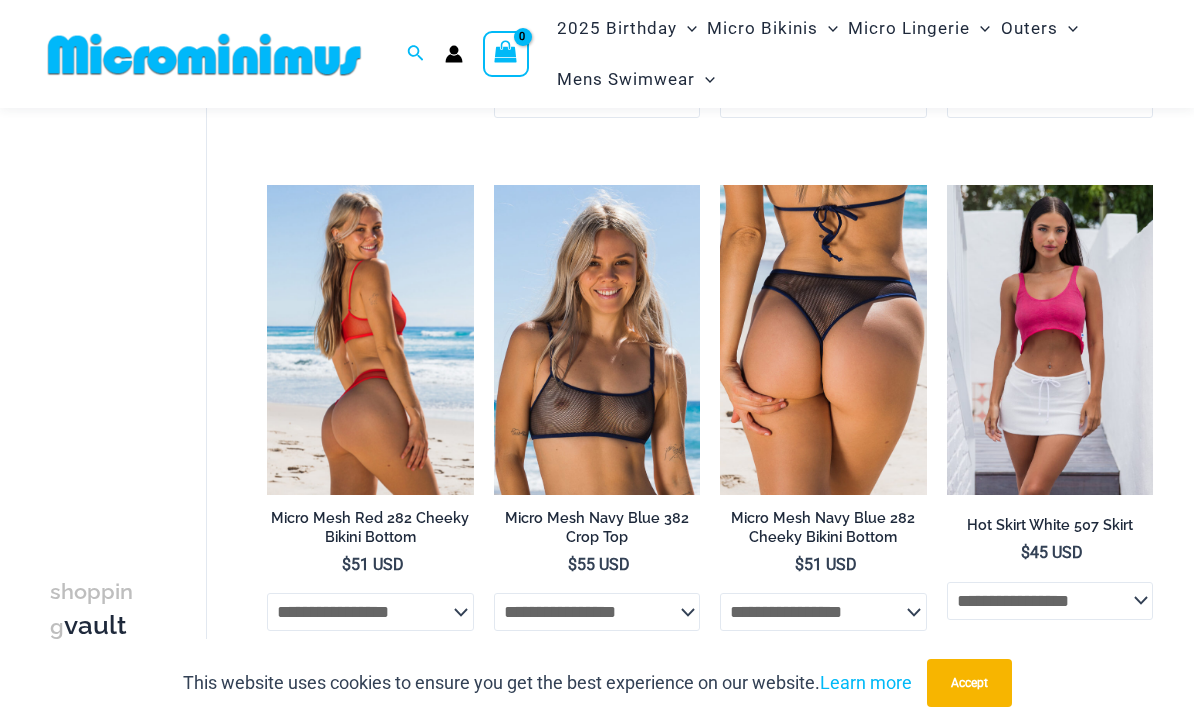 click at bounding box center (370, 340) 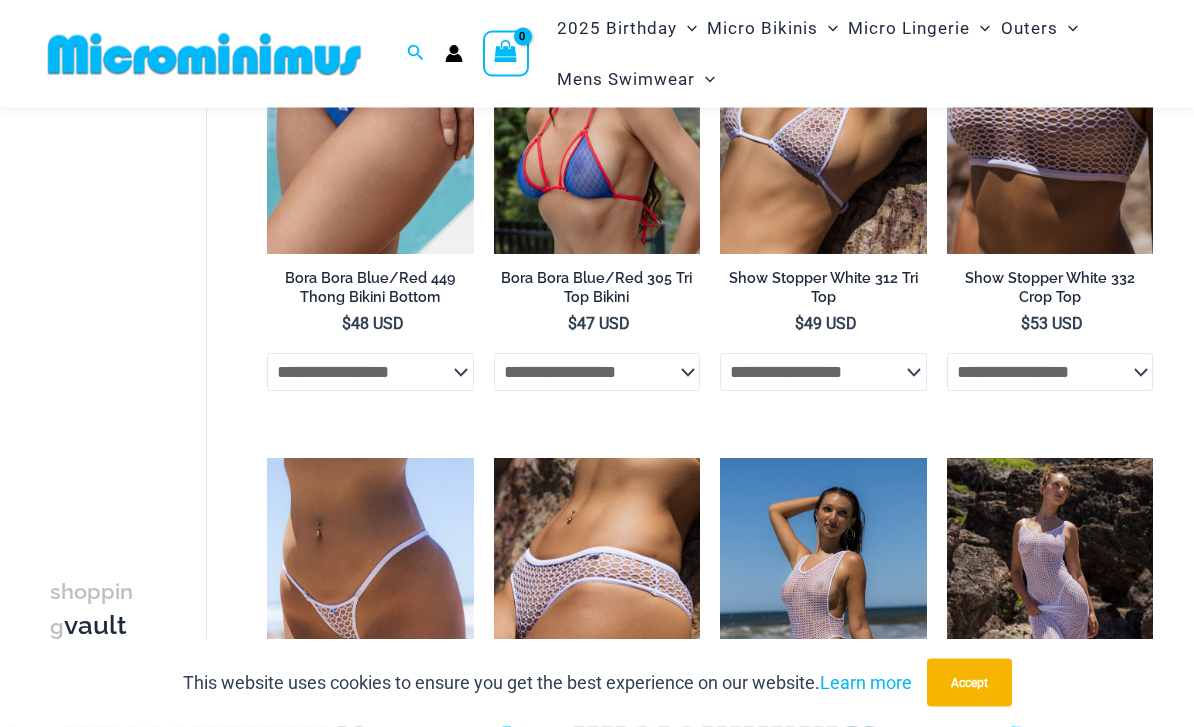 scroll, scrollTop: 3534, scrollLeft: 0, axis: vertical 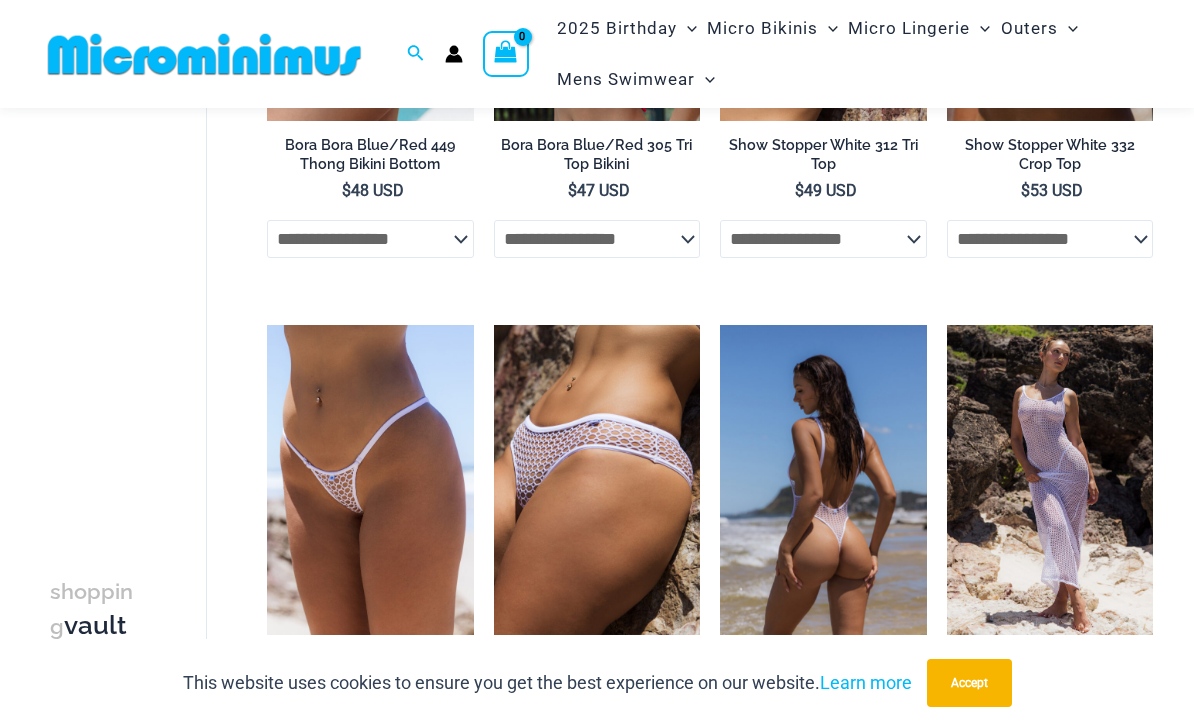 click at bounding box center [823, 480] 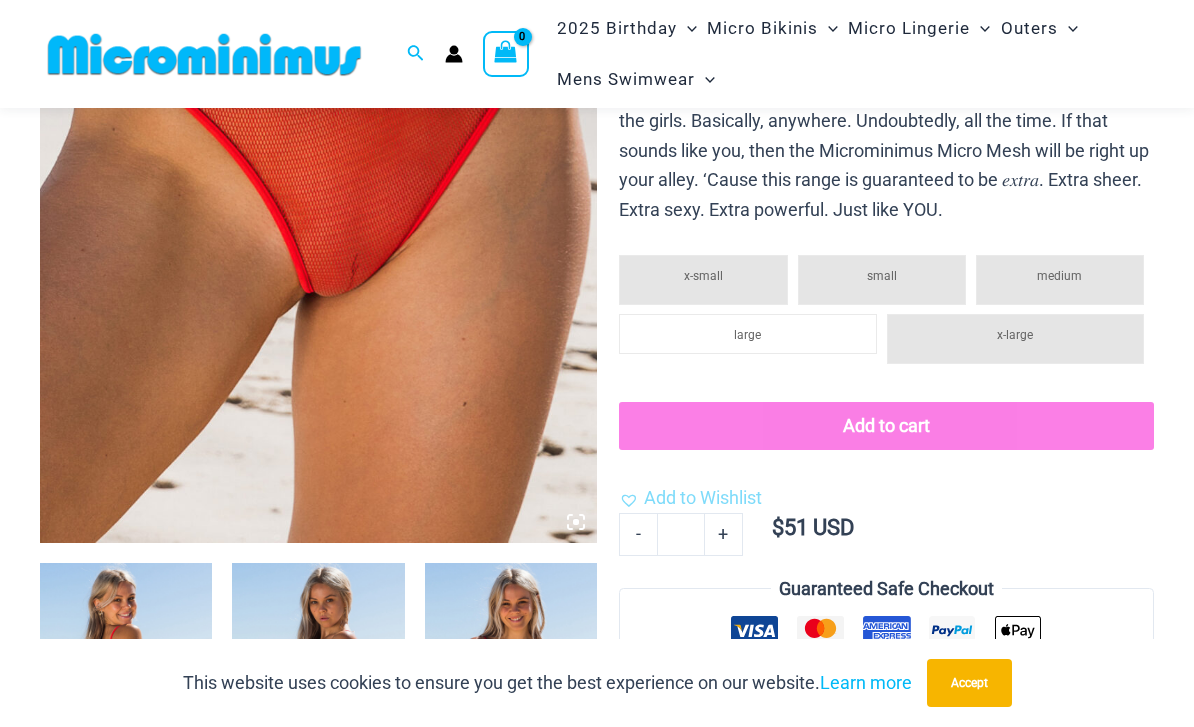 scroll, scrollTop: 457, scrollLeft: 0, axis: vertical 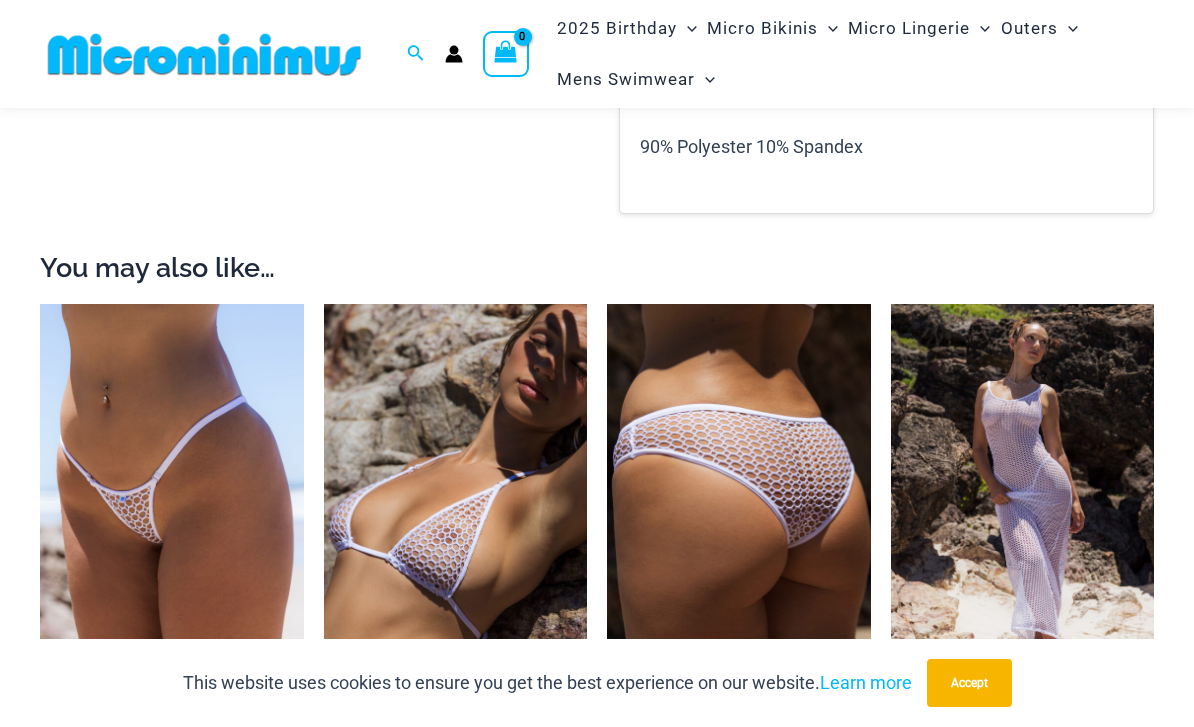 click at bounding box center [739, 501] 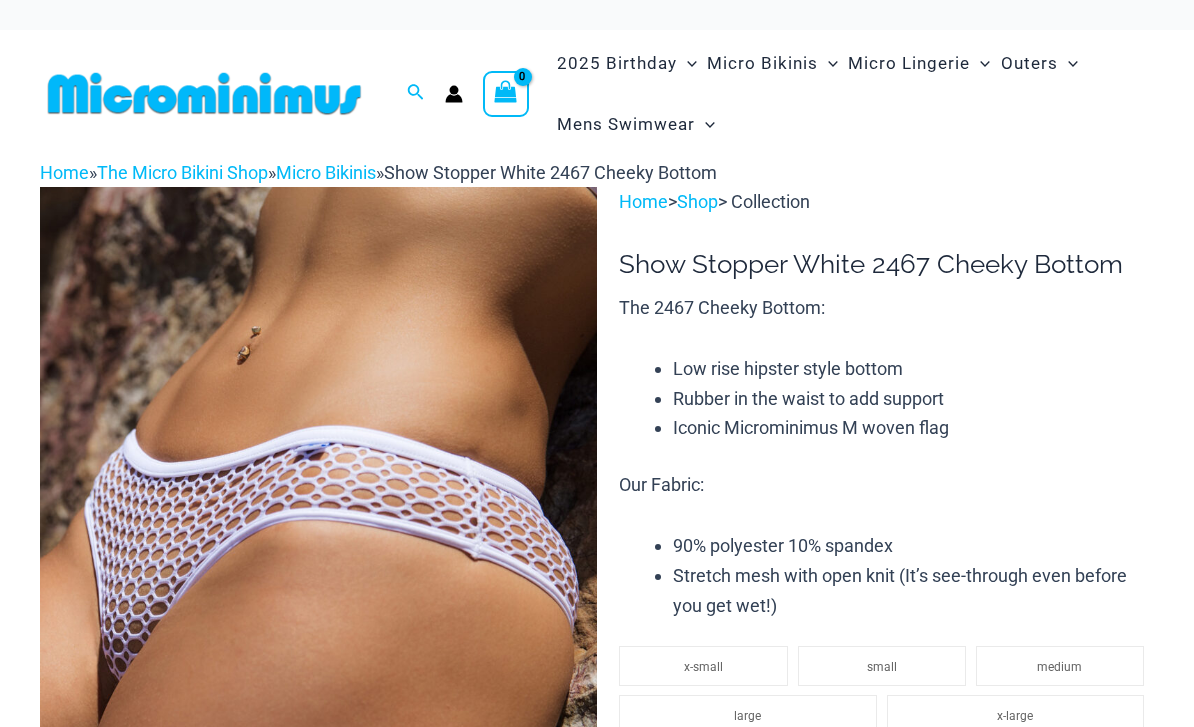 scroll, scrollTop: 0, scrollLeft: 0, axis: both 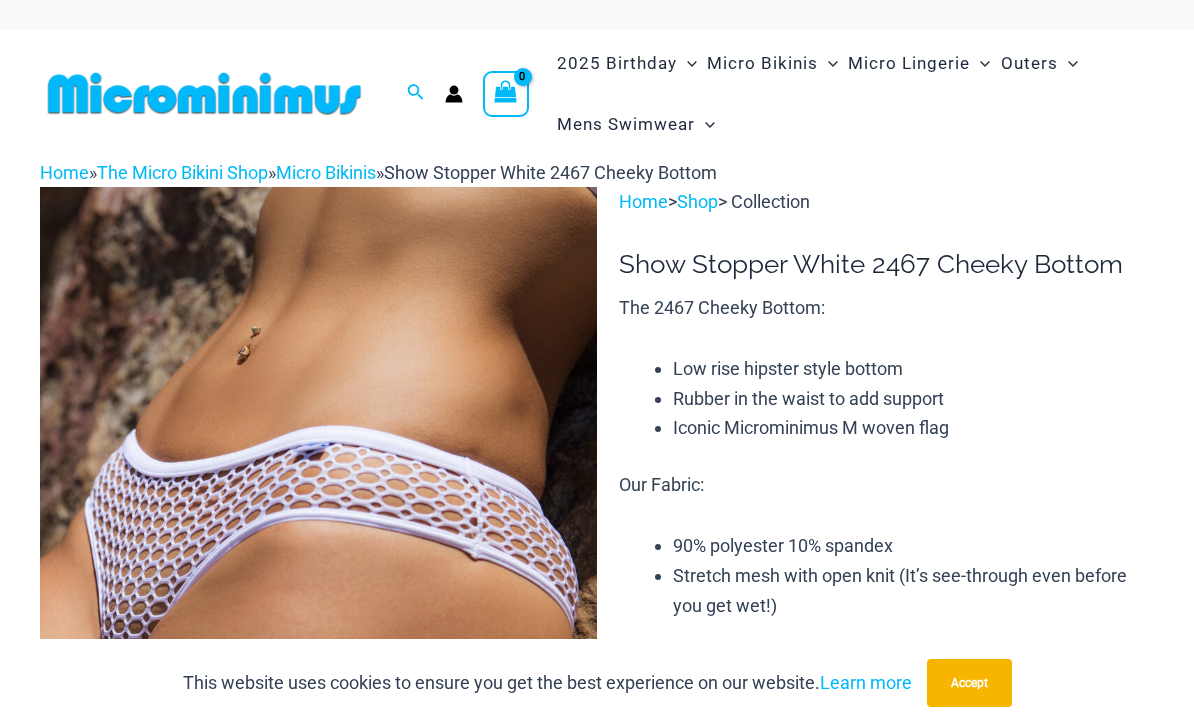 click at bounding box center (318, 605) 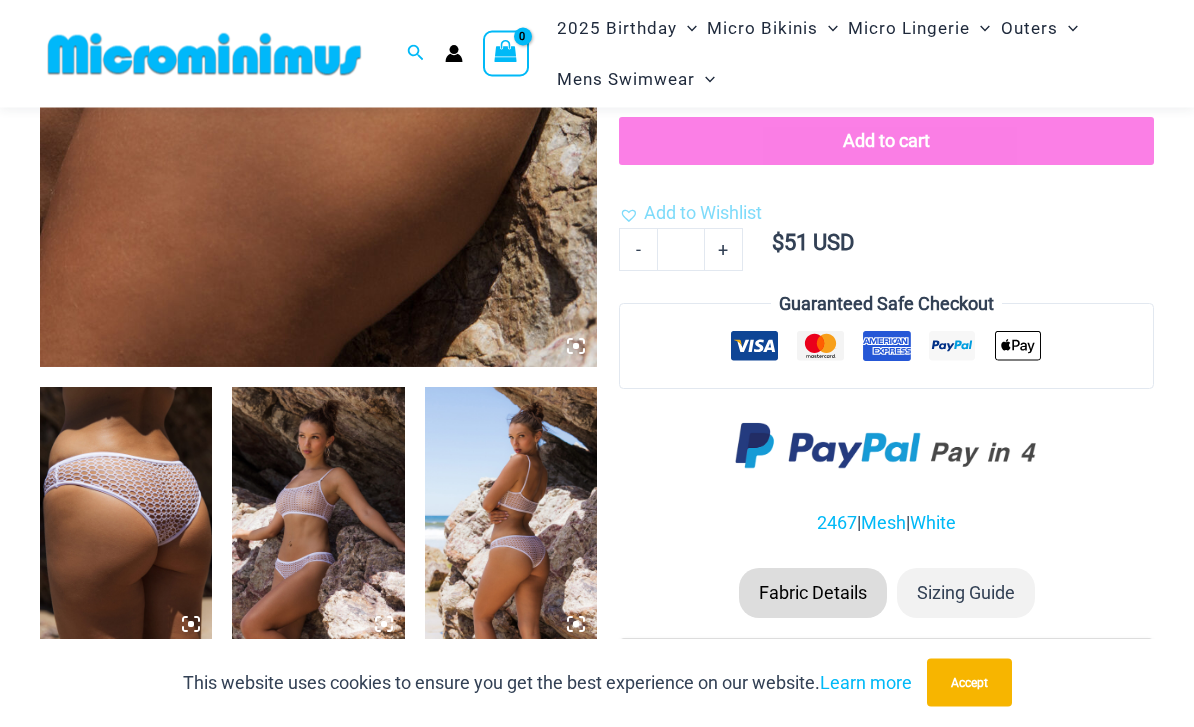 scroll, scrollTop: 652, scrollLeft: 0, axis: vertical 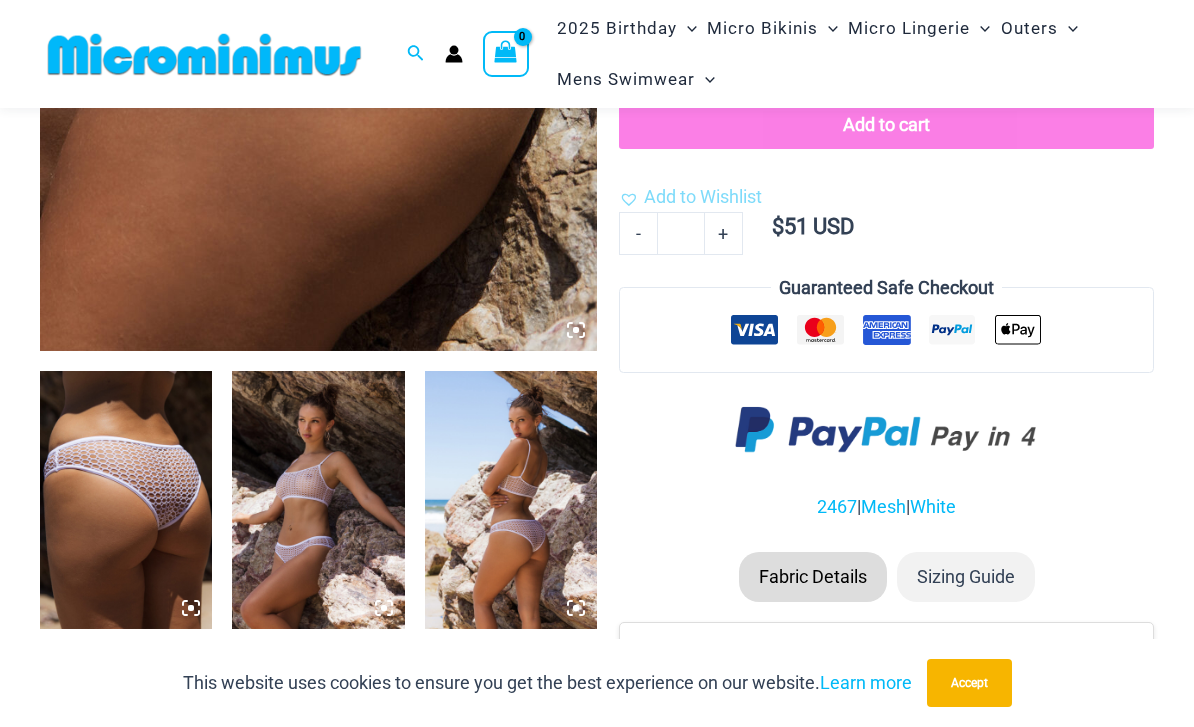 click at bounding box center (126, 500) 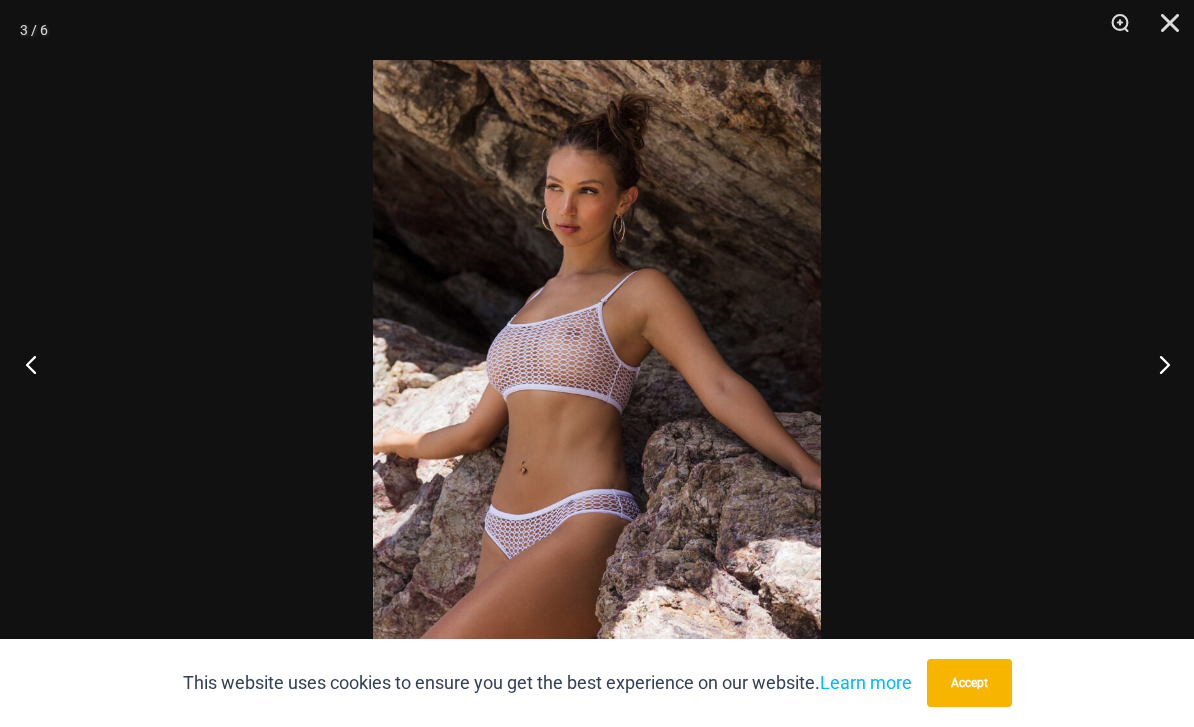 click at bounding box center (37, 364) 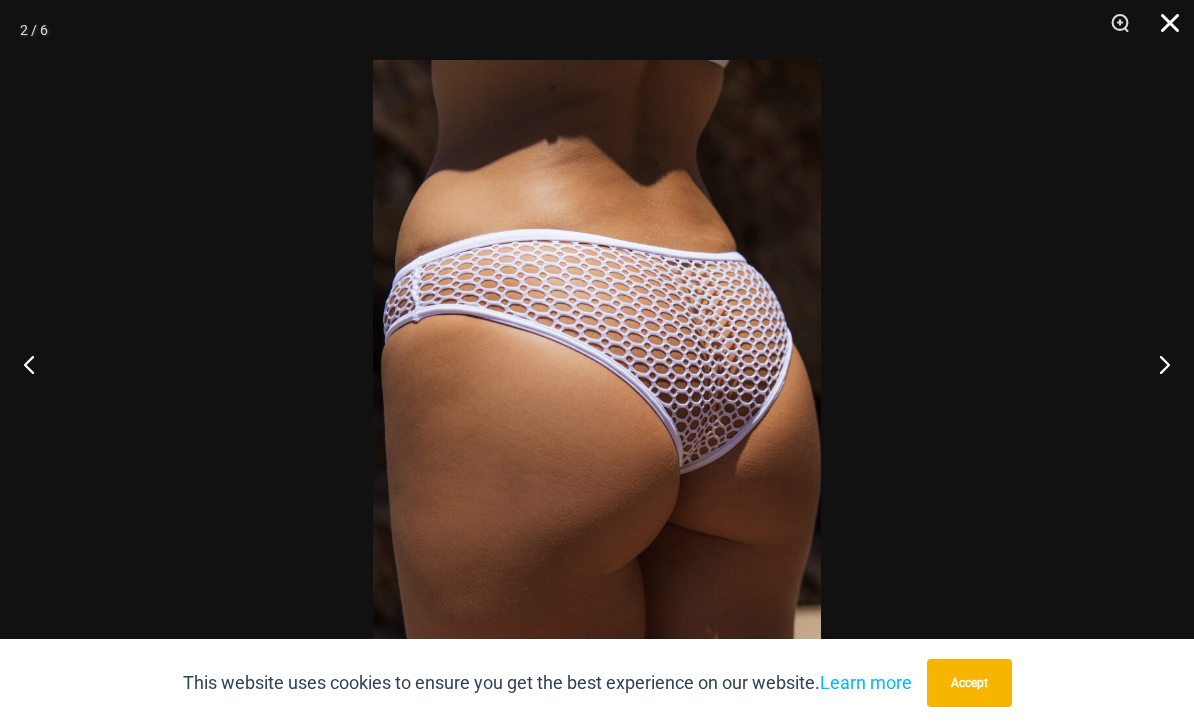 click at bounding box center [1163, 30] 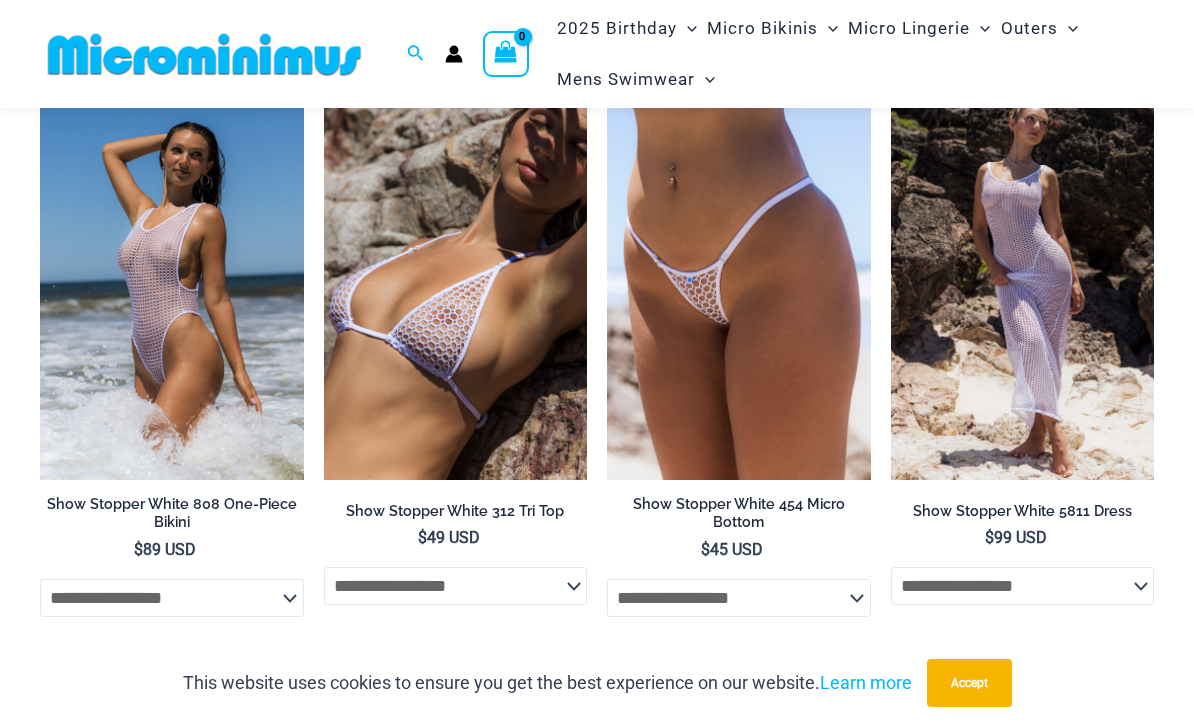 scroll, scrollTop: 1632, scrollLeft: 0, axis: vertical 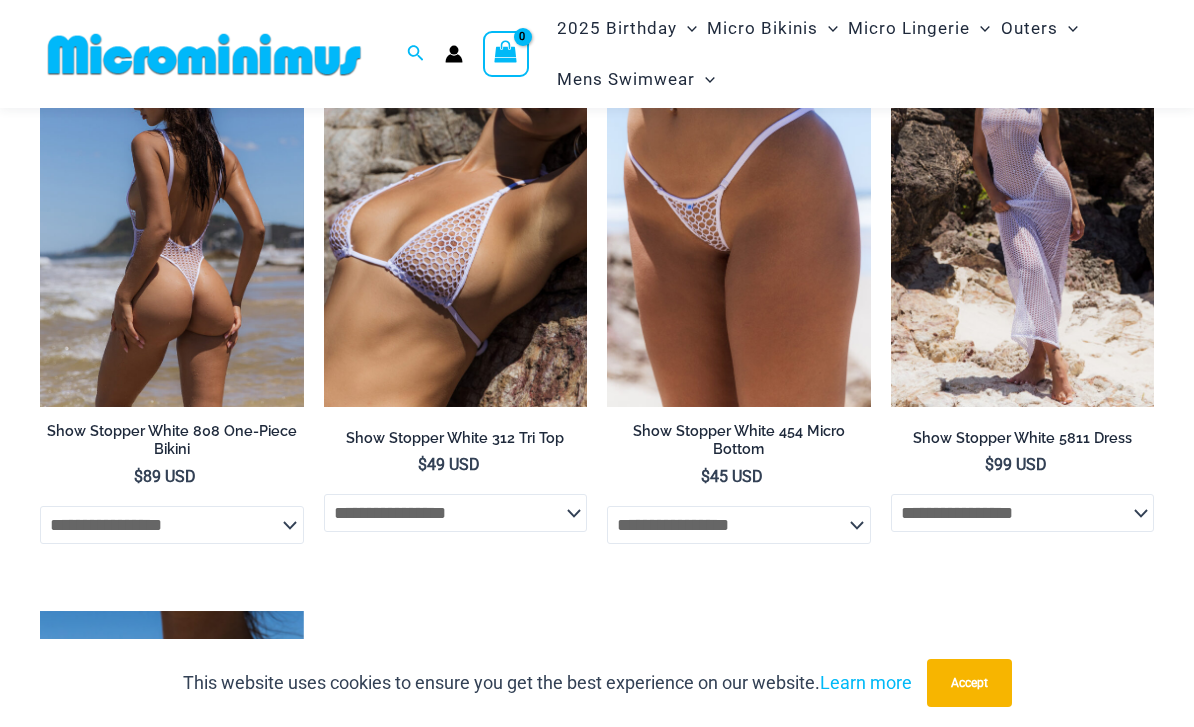 click at bounding box center [172, 209] 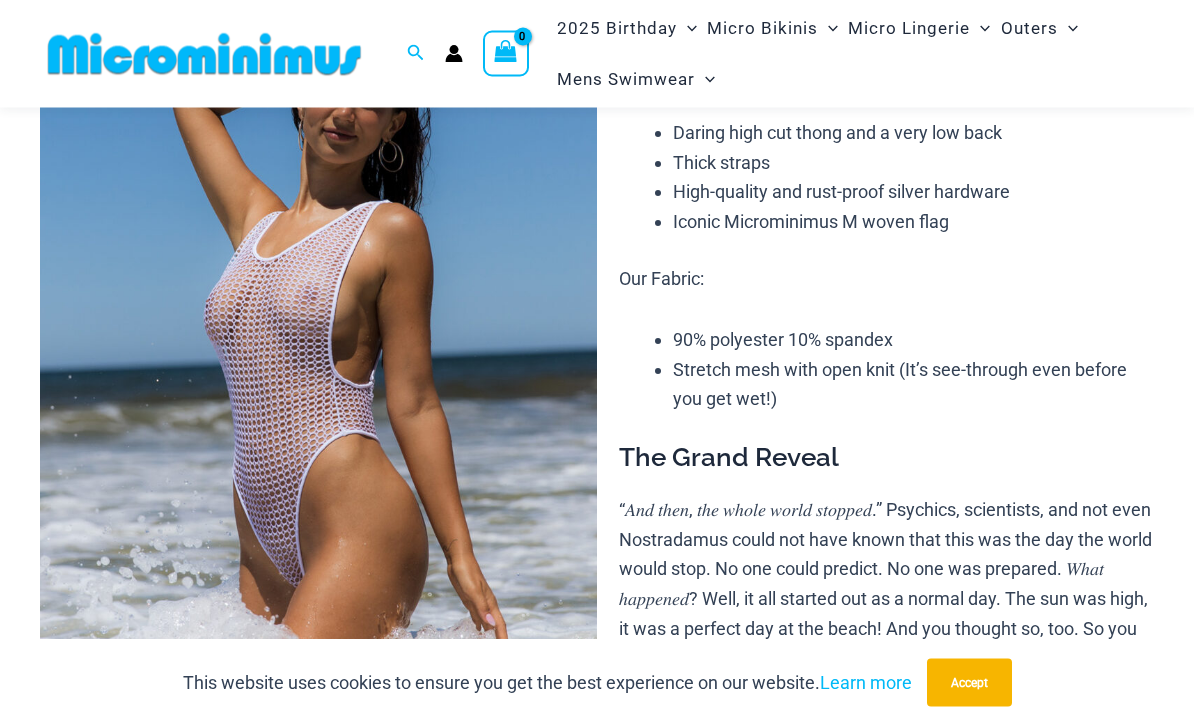 click at bounding box center [318, 370] 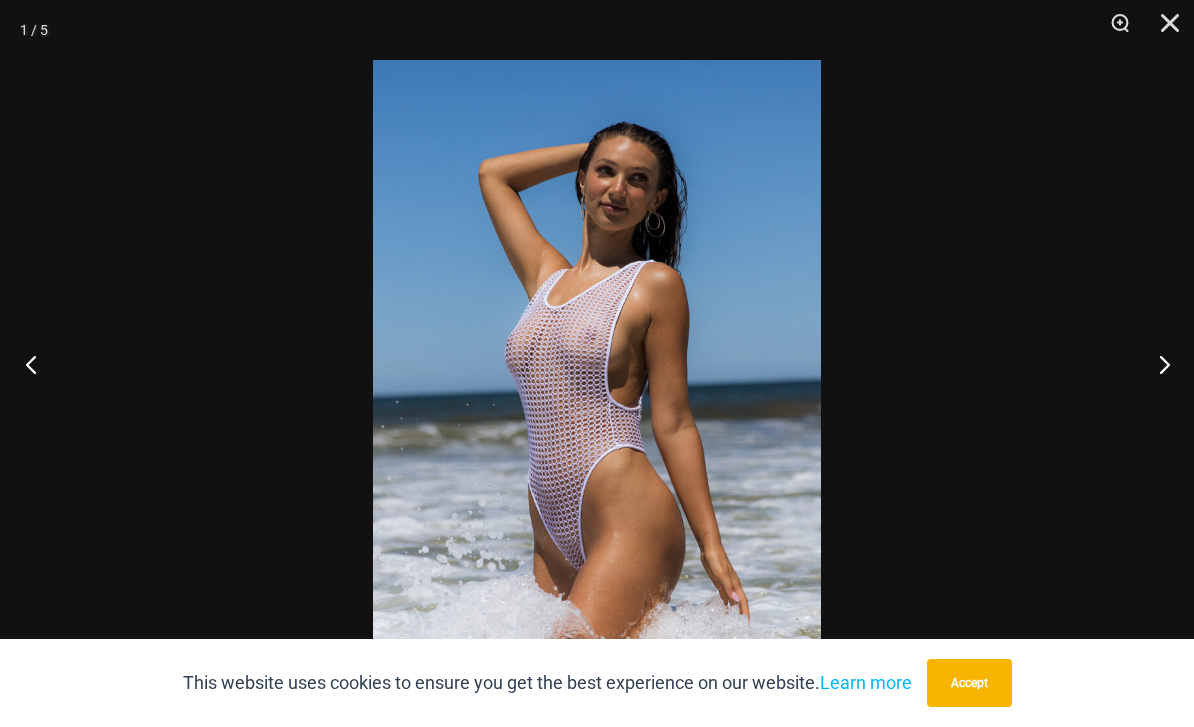 click at bounding box center [37, 364] 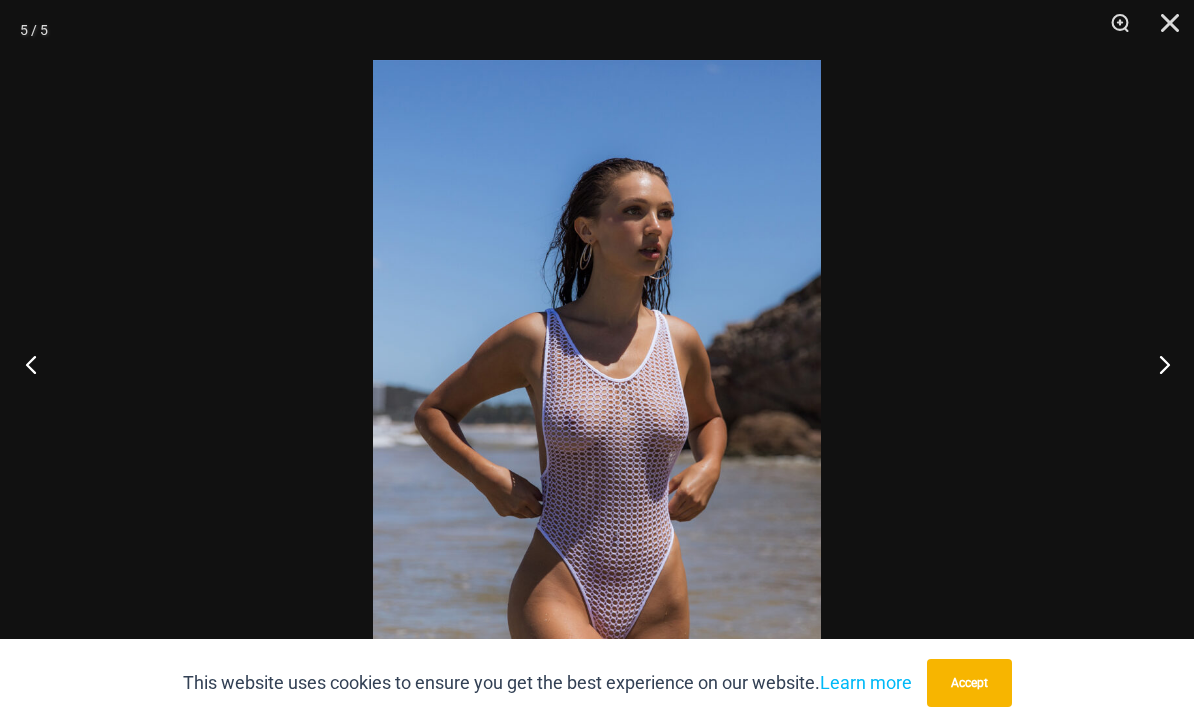 click at bounding box center (37, 364) 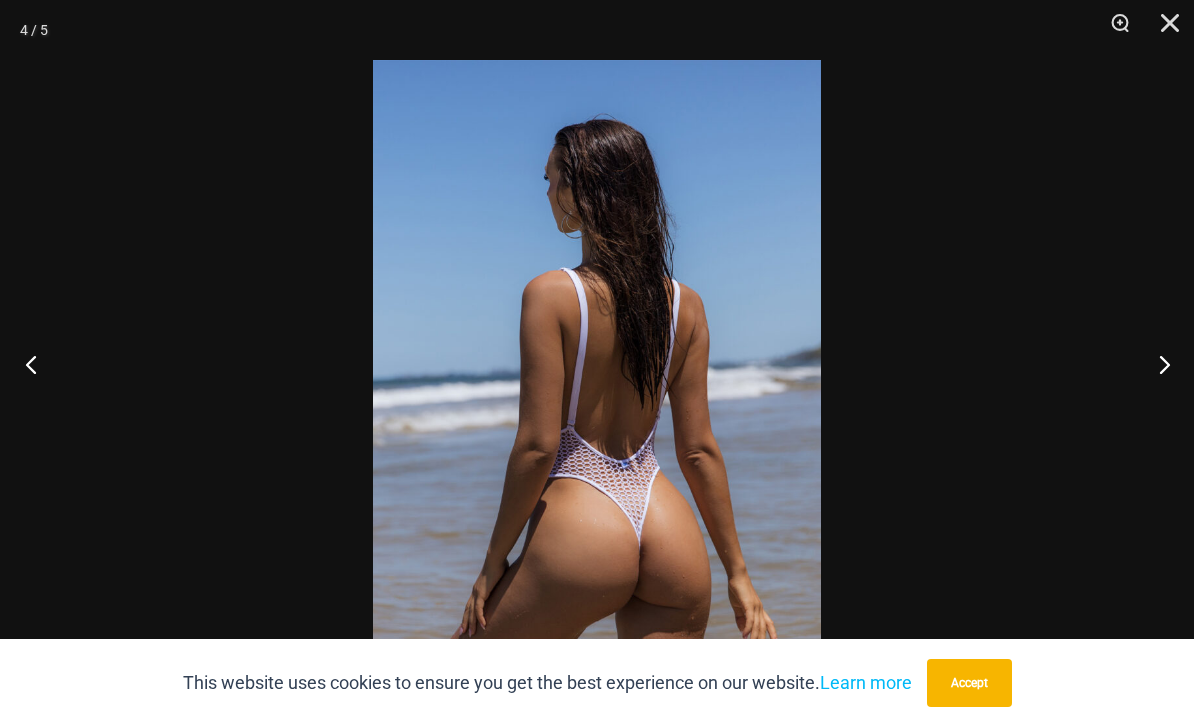 click at bounding box center (37, 364) 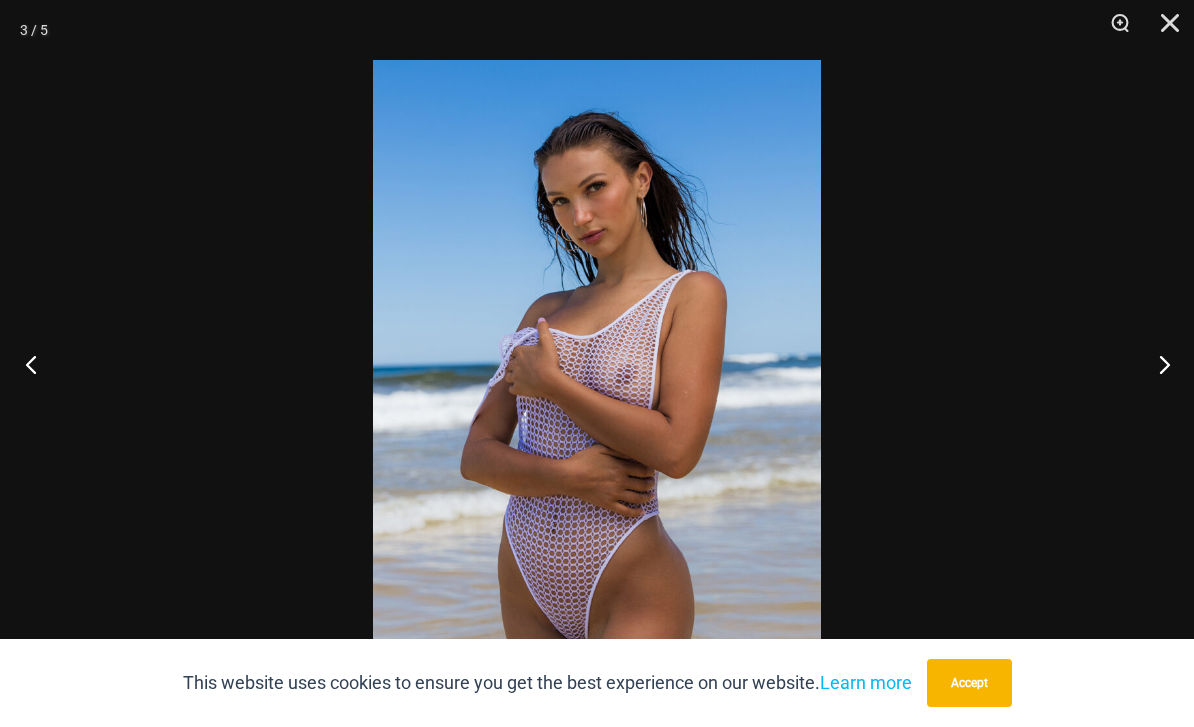click at bounding box center [37, 364] 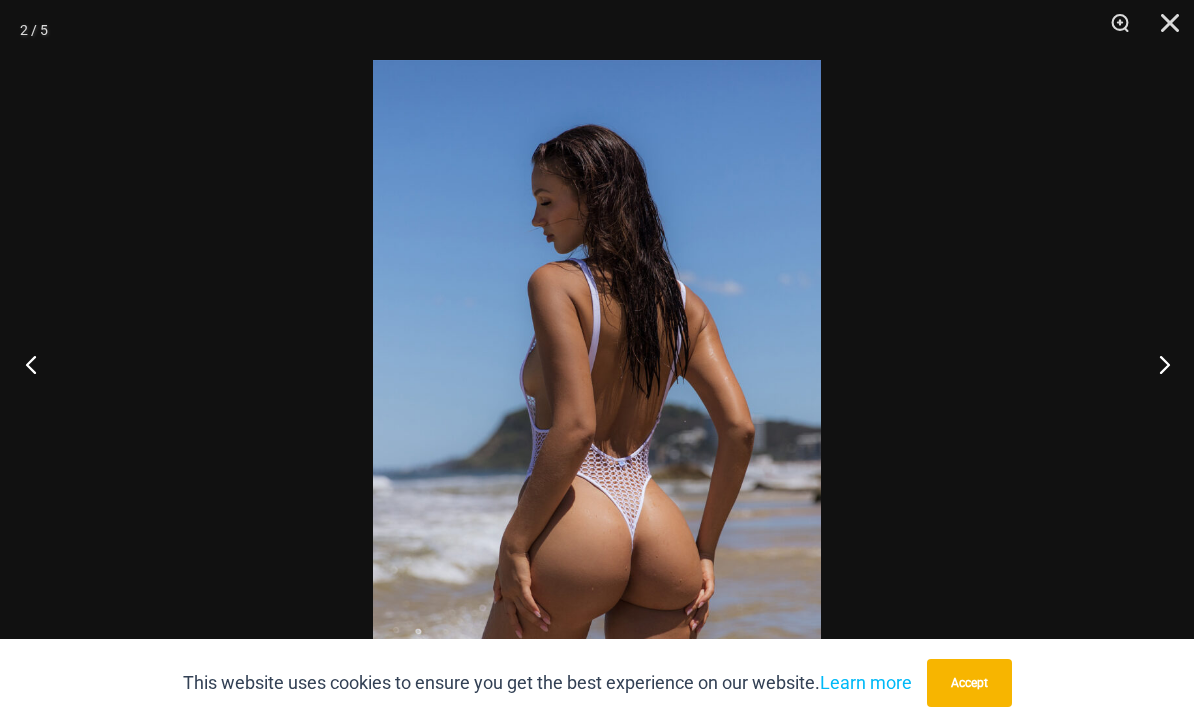 click at bounding box center (37, 364) 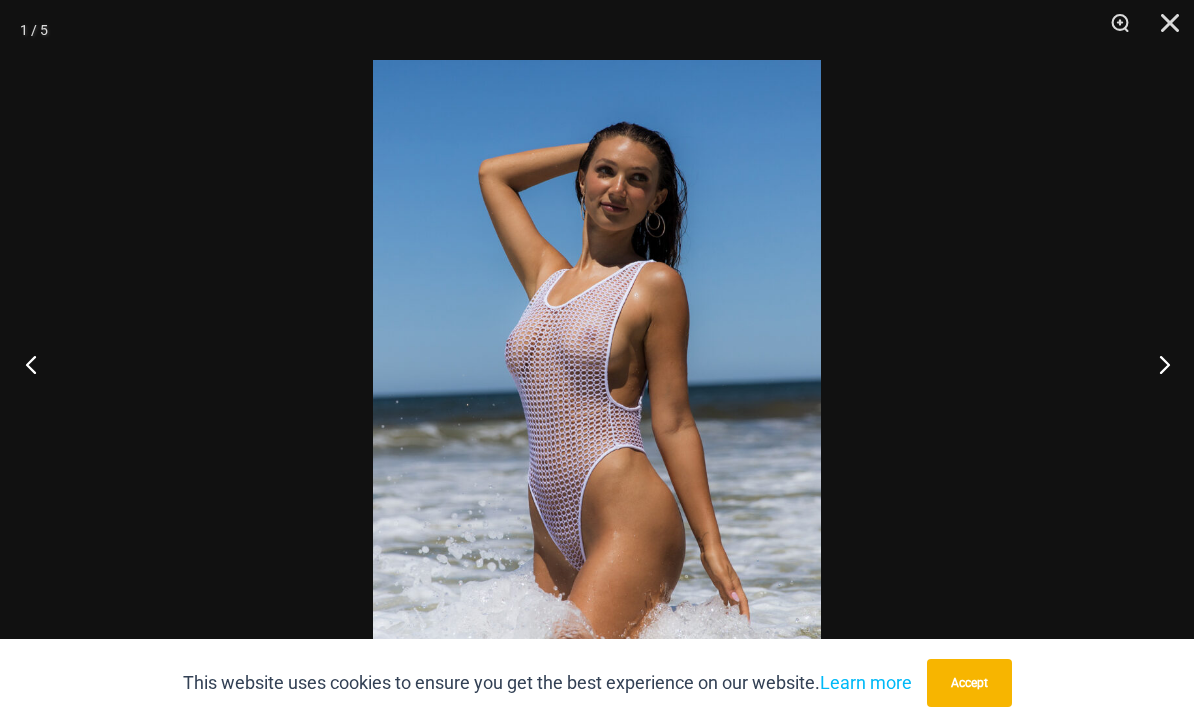 click at bounding box center (37, 364) 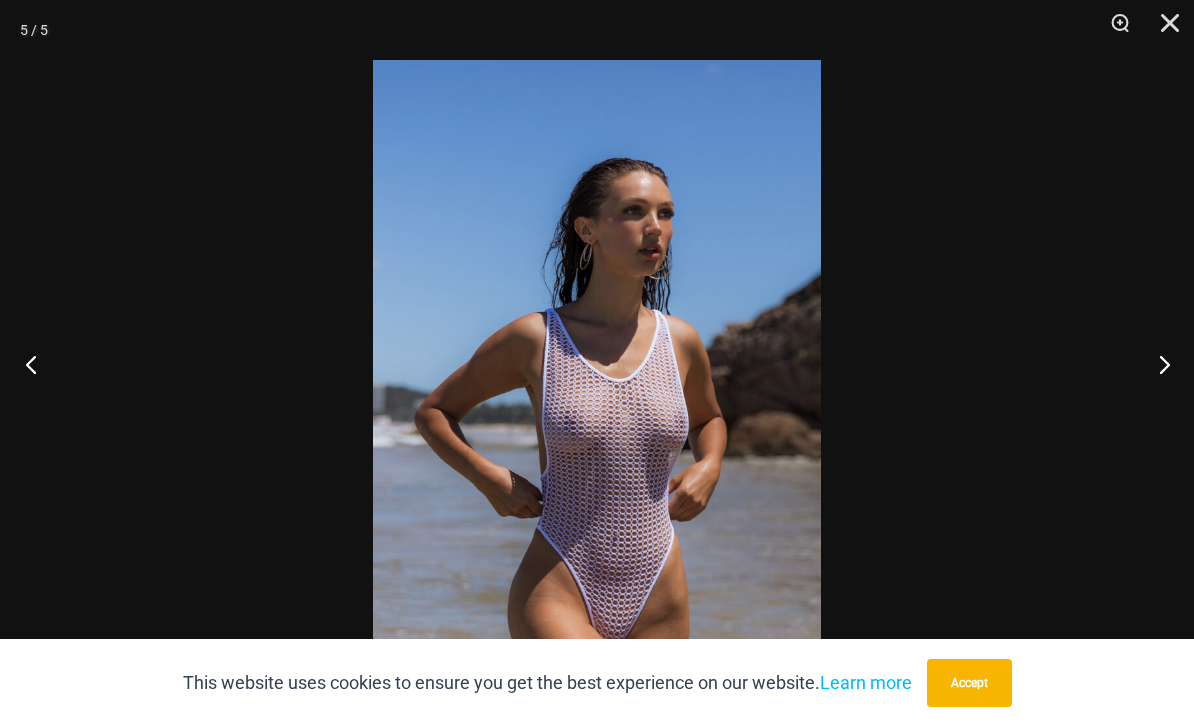 click at bounding box center [37, 364] 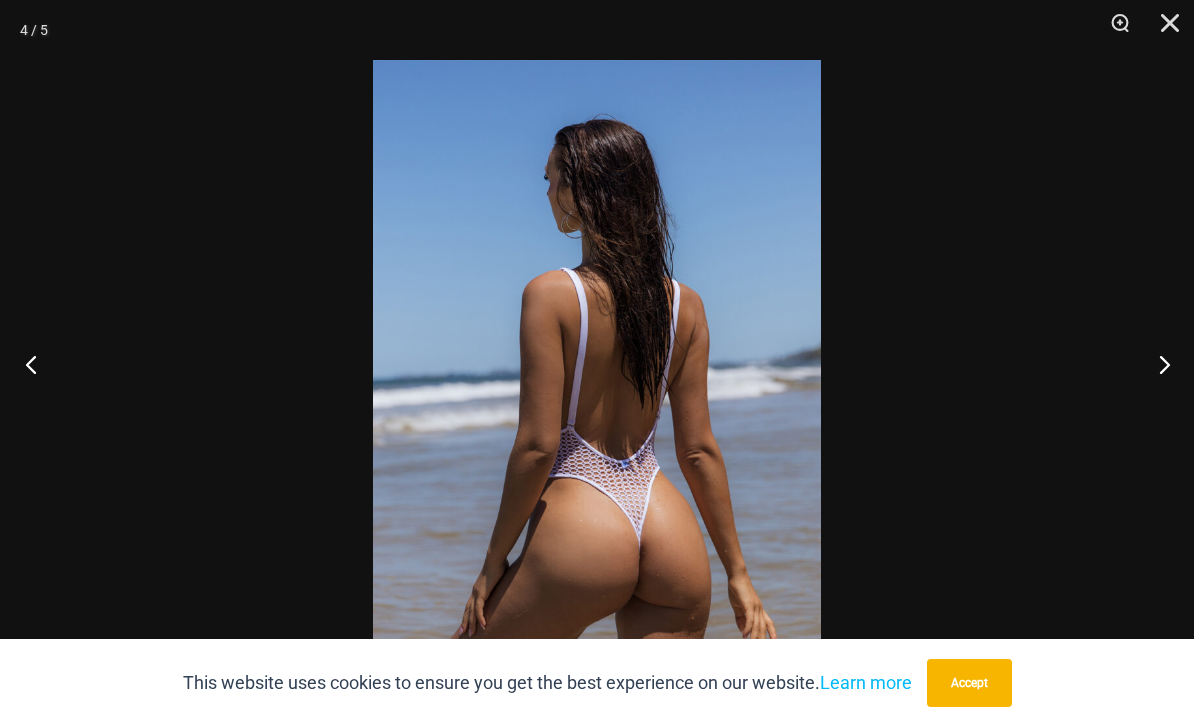 click at bounding box center (37, 364) 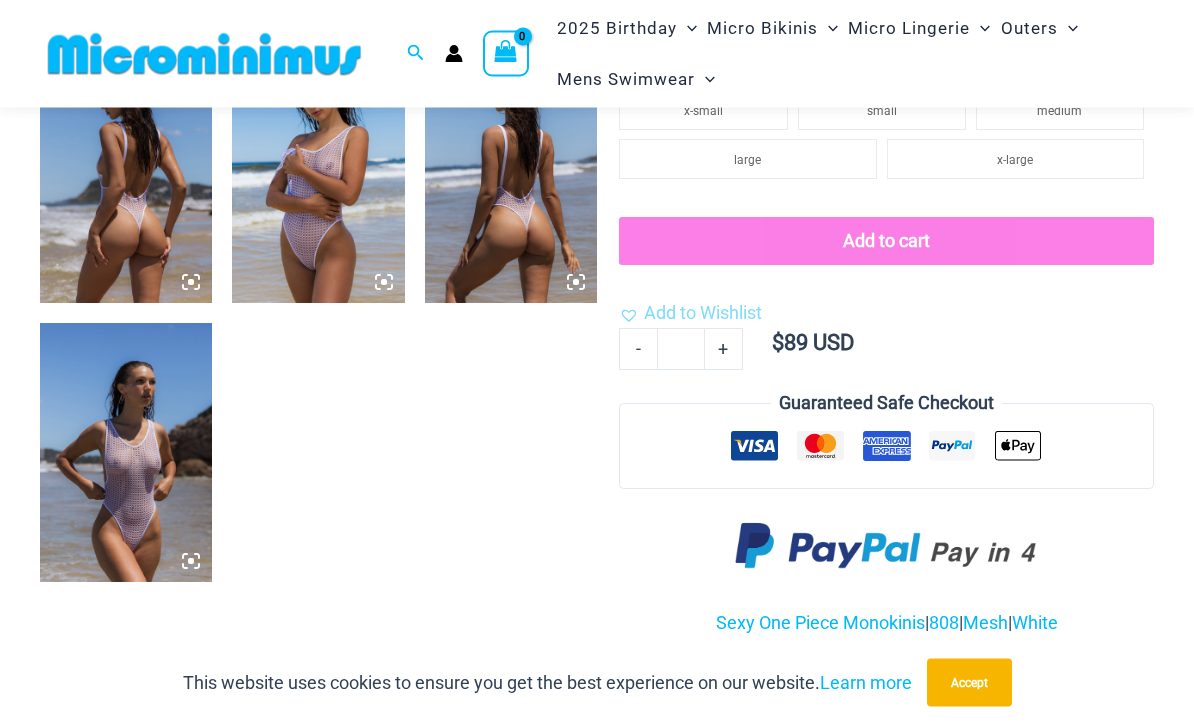 scroll, scrollTop: 985, scrollLeft: 0, axis: vertical 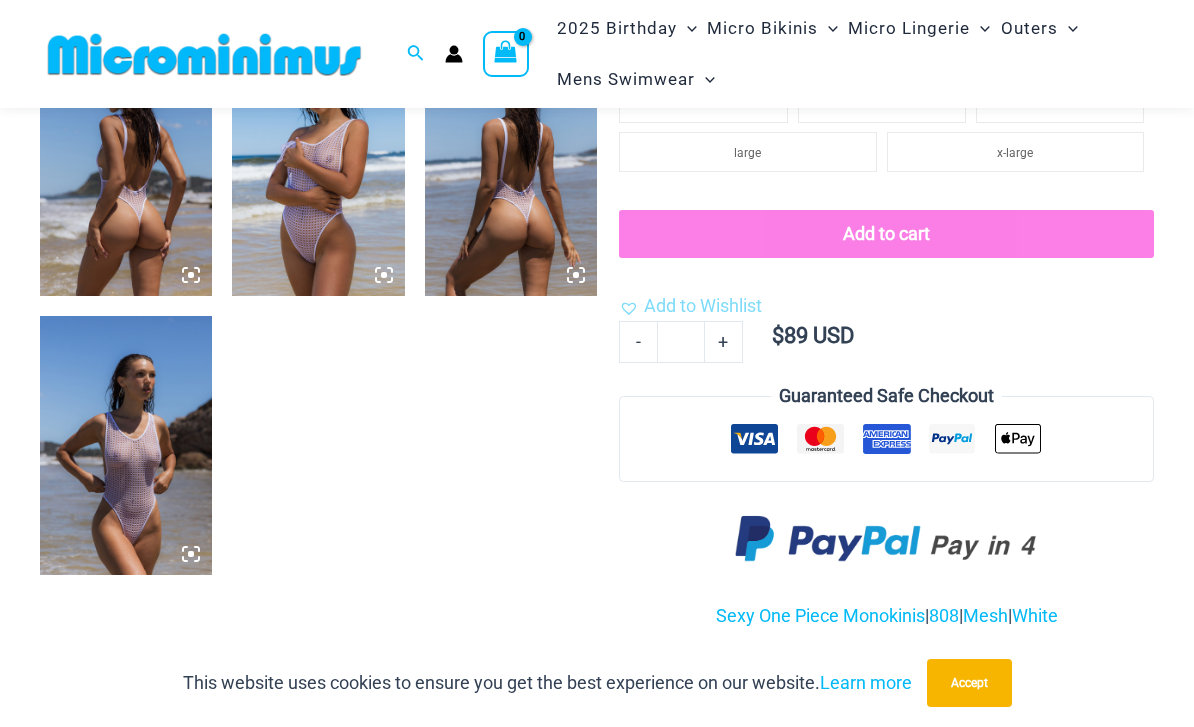 click at bounding box center (126, 445) 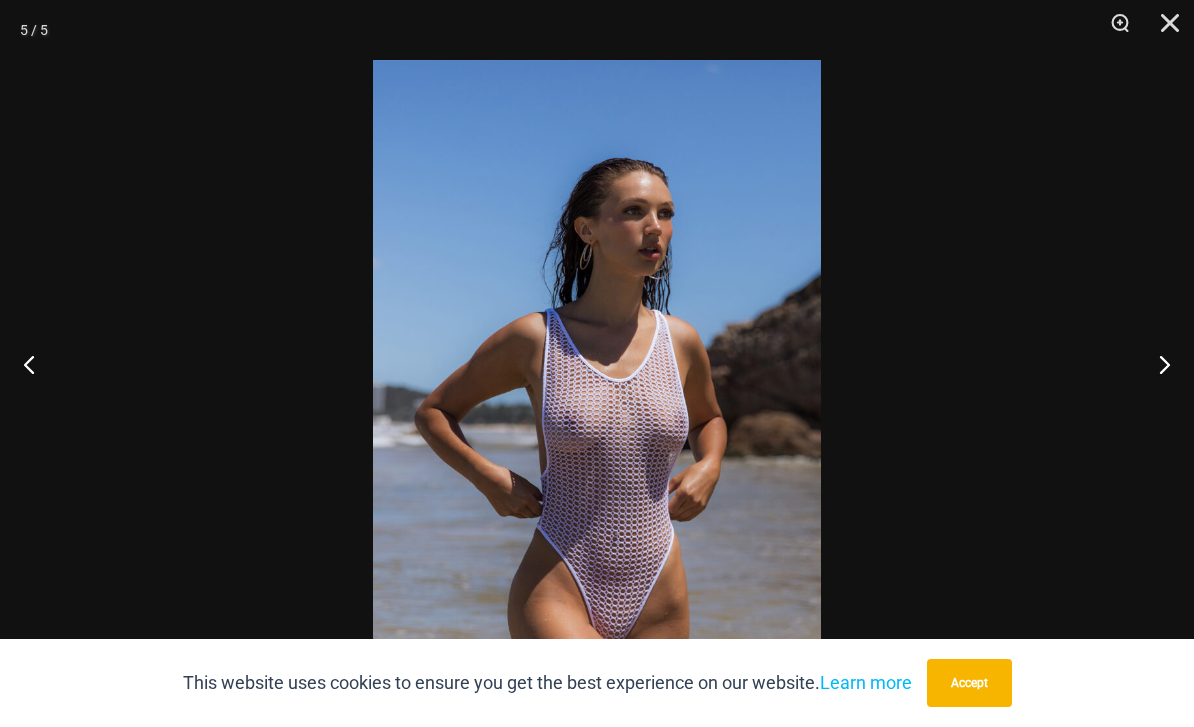 click at bounding box center [597, 395] 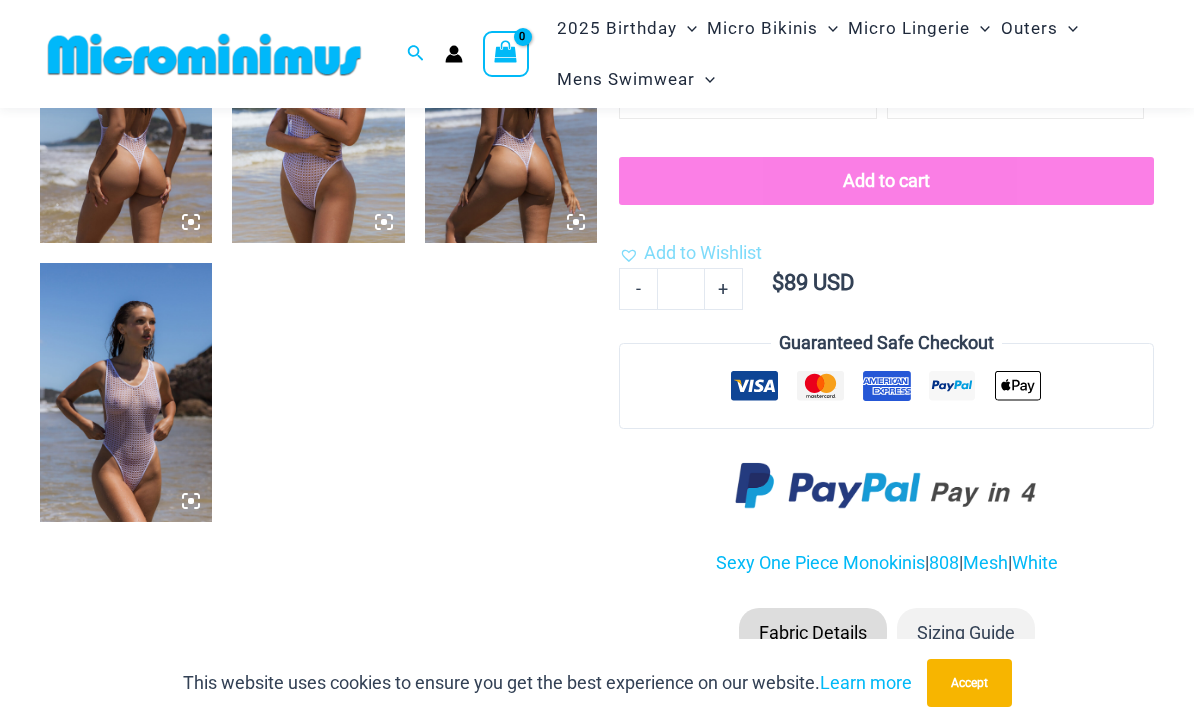 scroll, scrollTop: 1049, scrollLeft: 0, axis: vertical 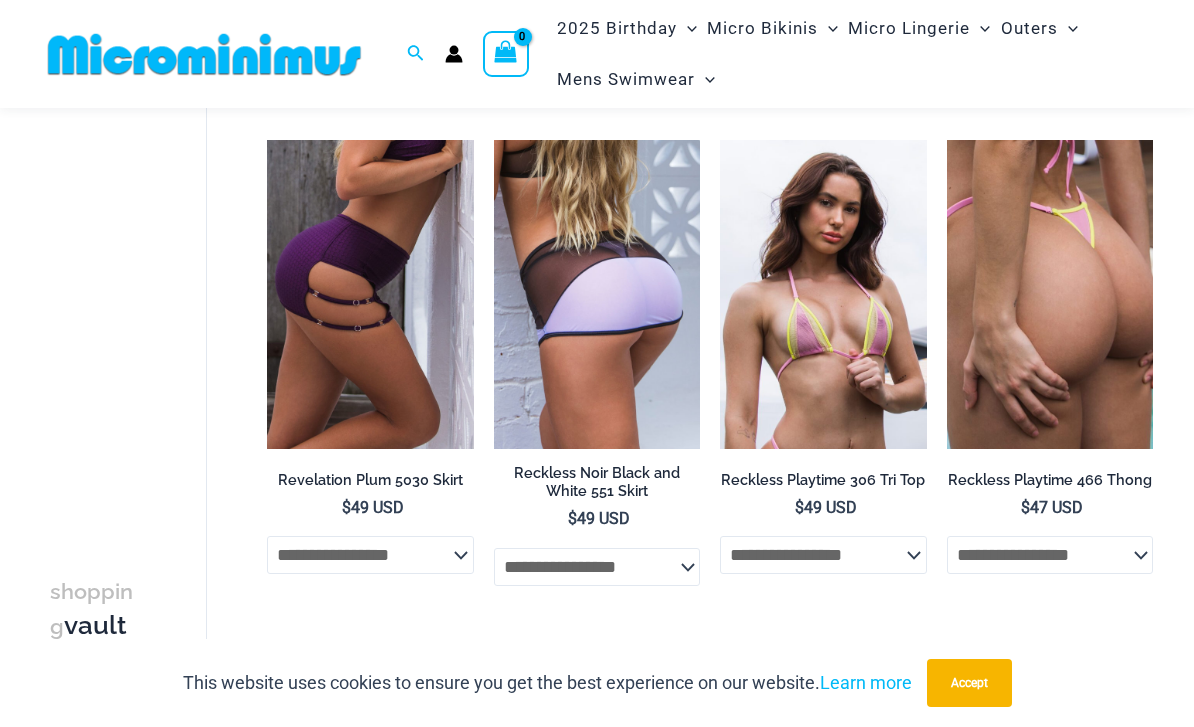 click on "**********" at bounding box center [679, -1395] 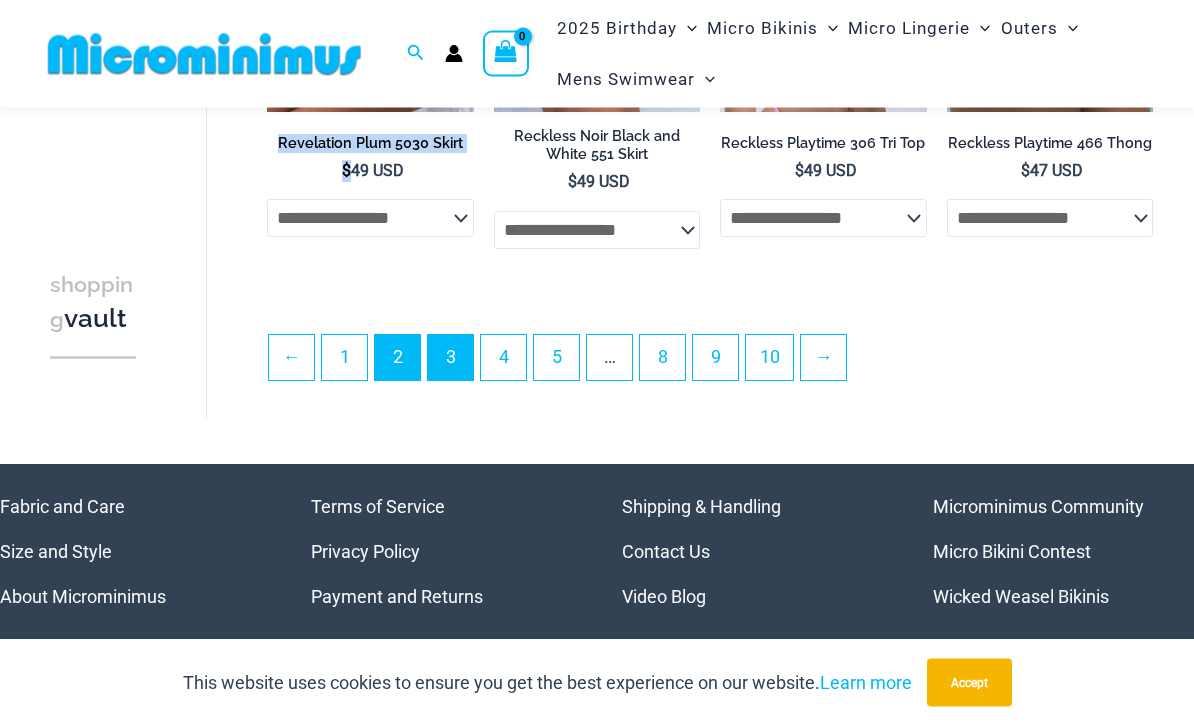 scroll, scrollTop: 4066, scrollLeft: 0, axis: vertical 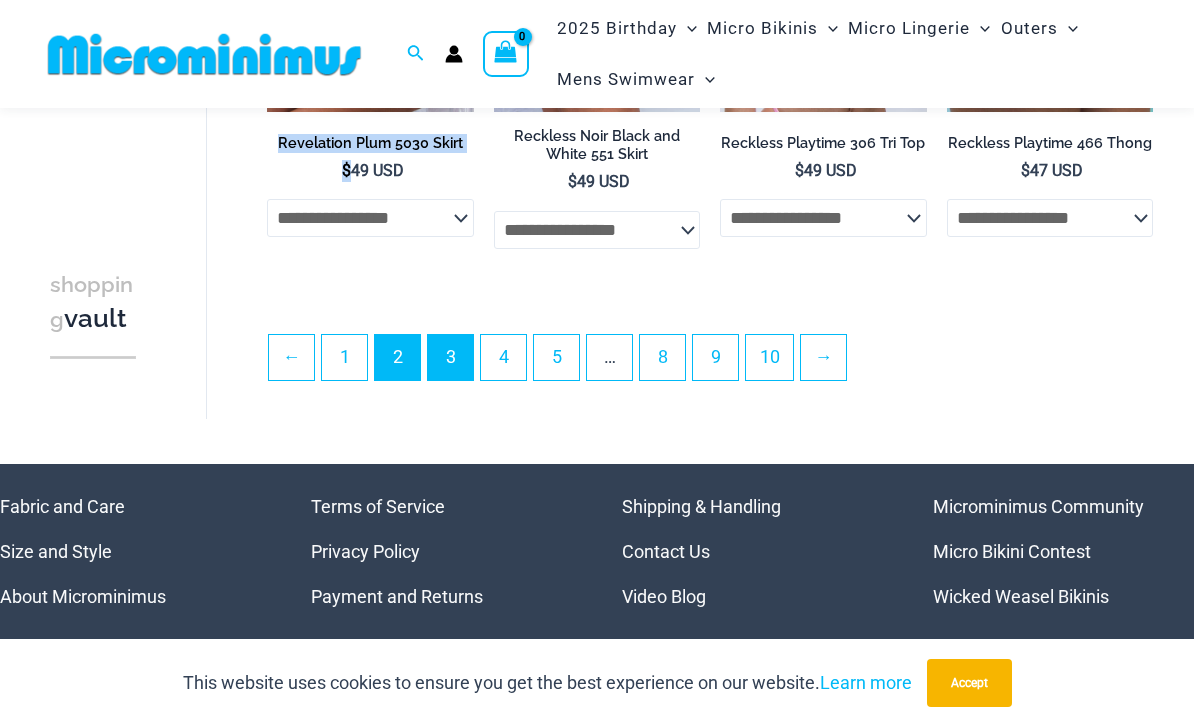 click on "3" at bounding box center (450, 357) 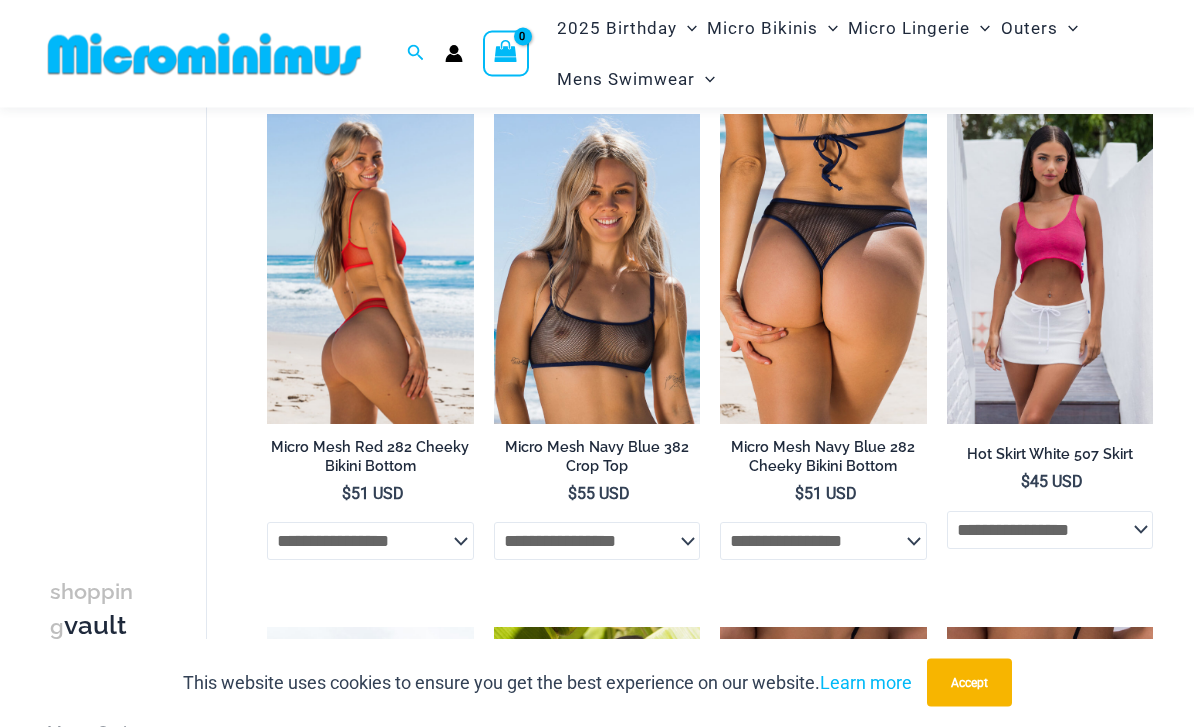 scroll, scrollTop: 1179, scrollLeft: 0, axis: vertical 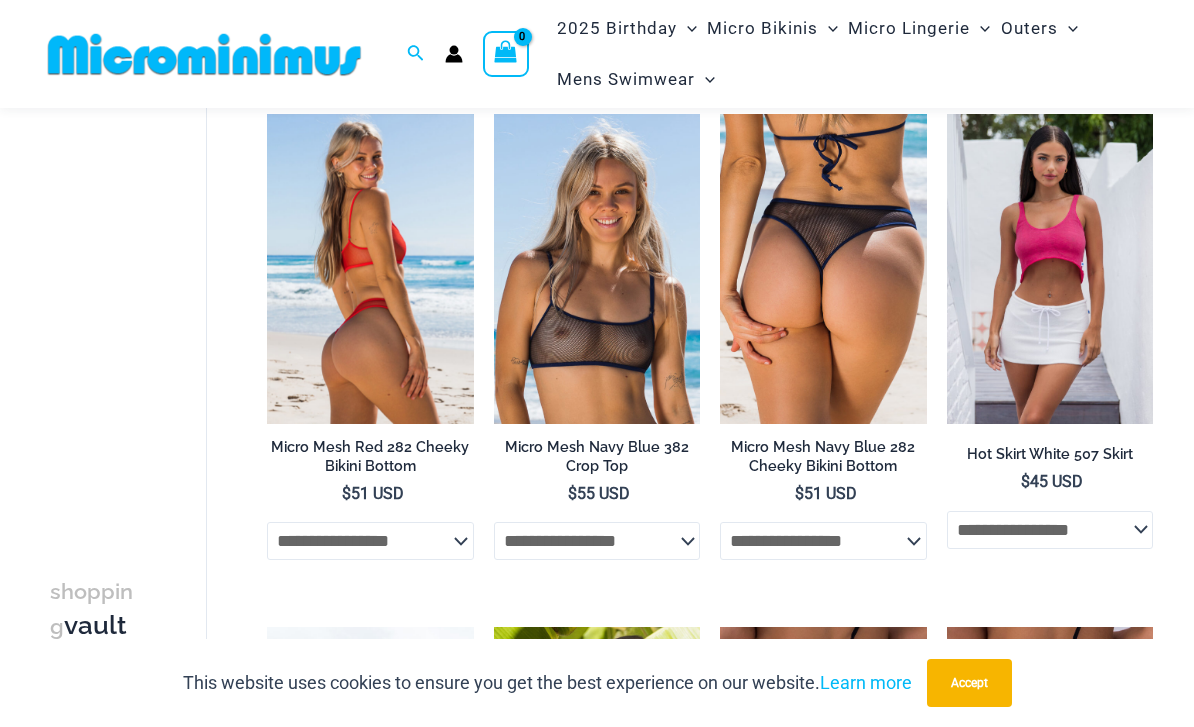 click at bounding box center (370, 269) 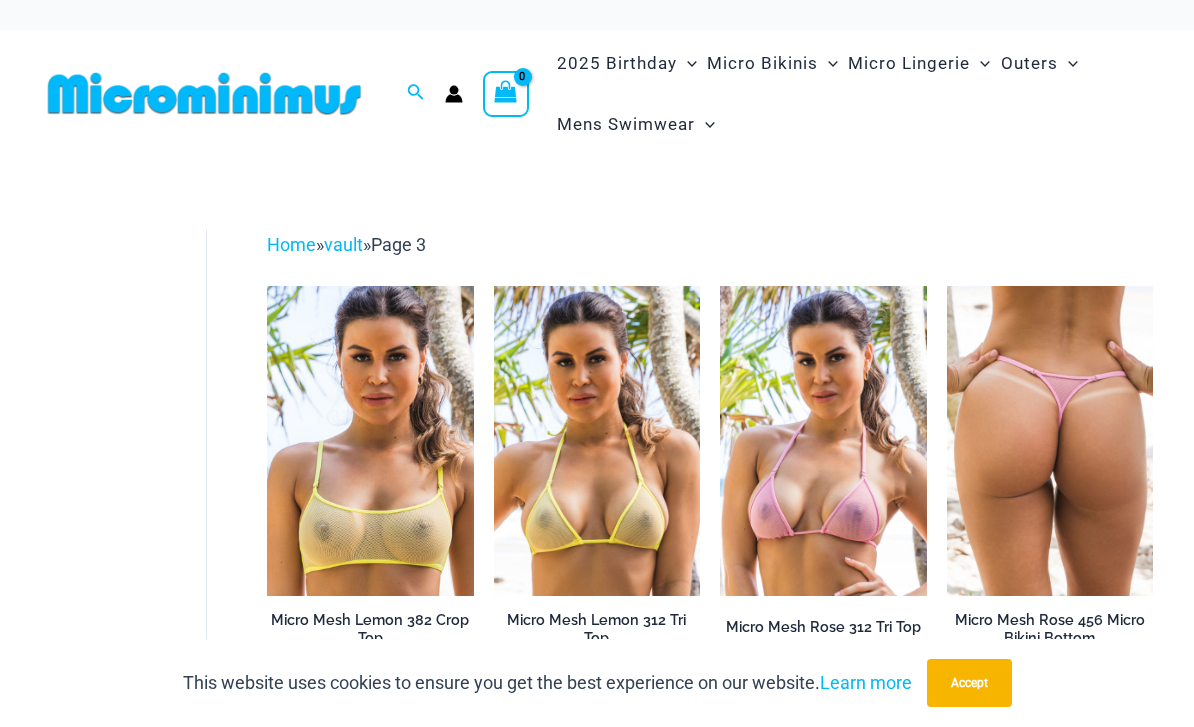 scroll, scrollTop: 1243, scrollLeft: 0, axis: vertical 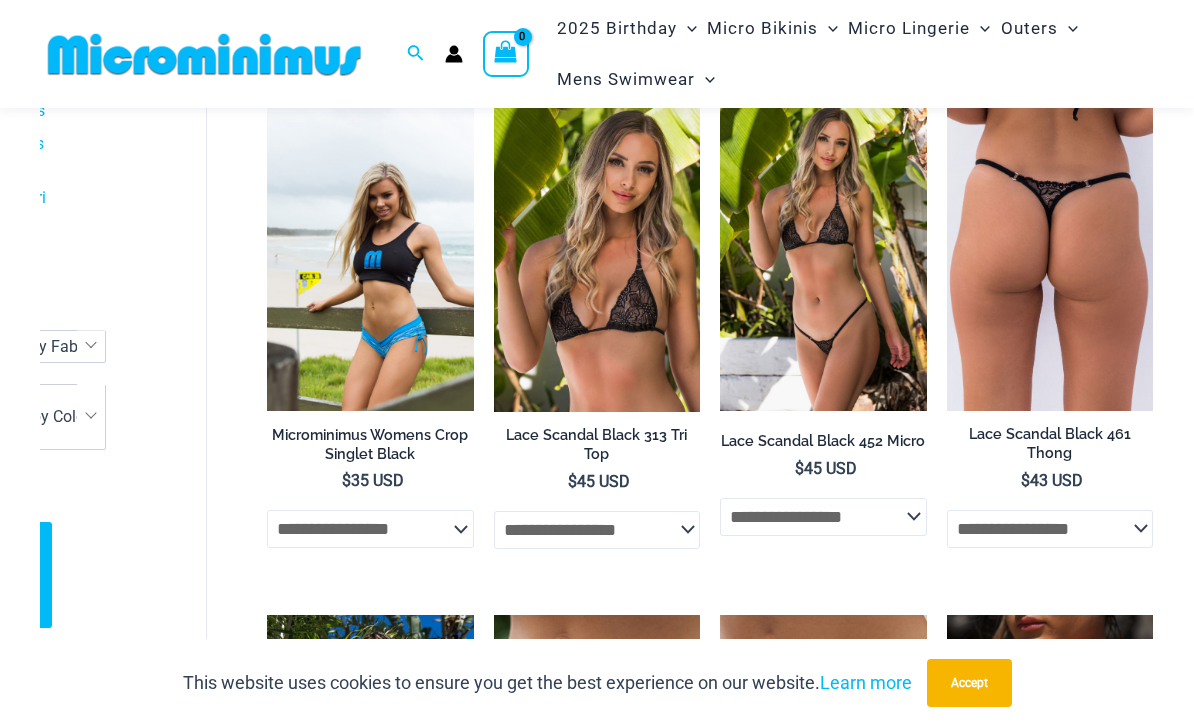 click at bounding box center (823, 256) 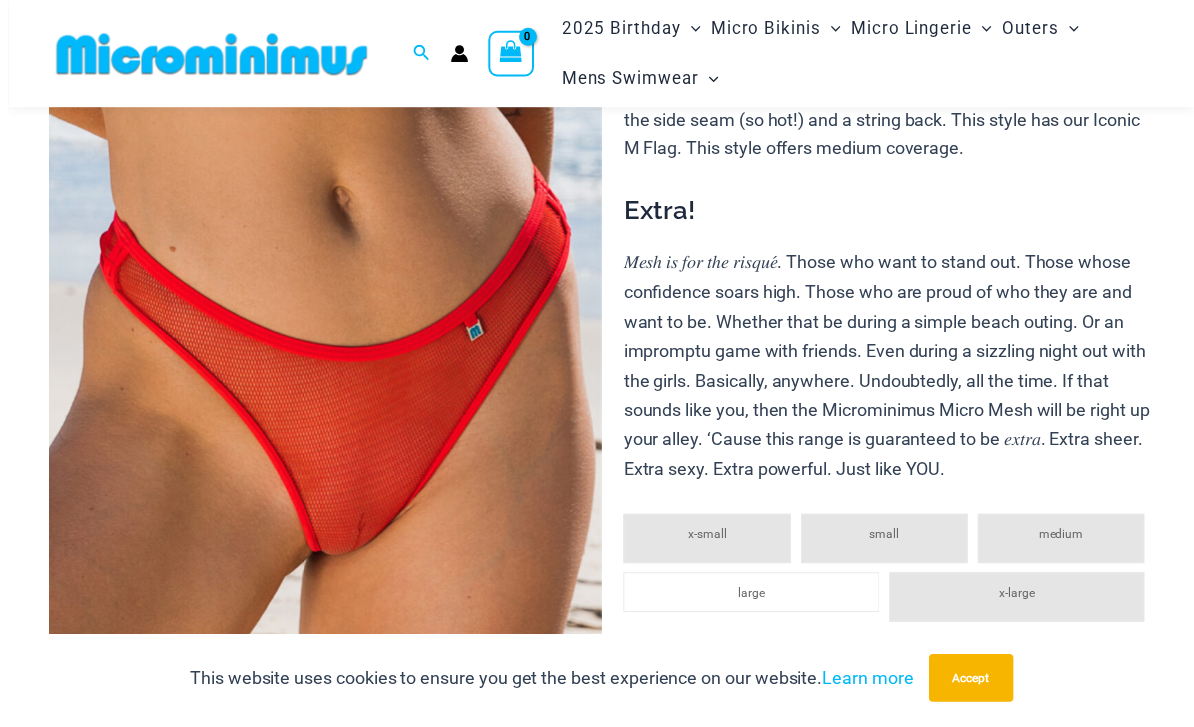 scroll, scrollTop: 257, scrollLeft: 0, axis: vertical 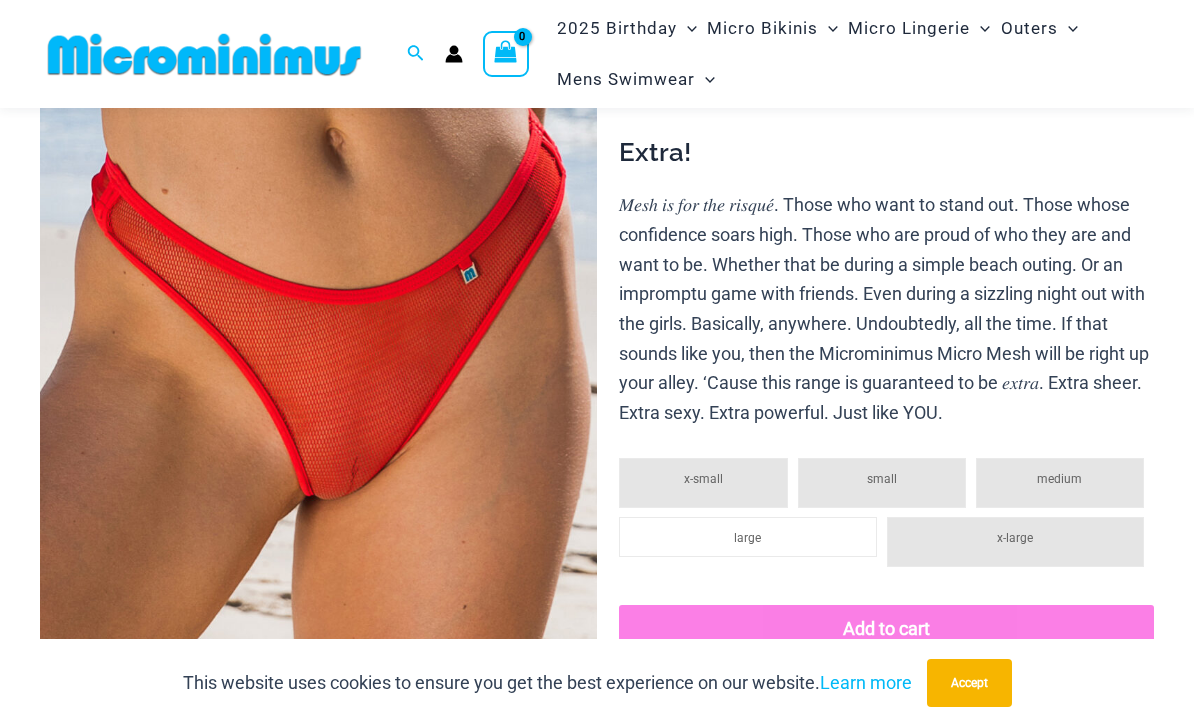 click 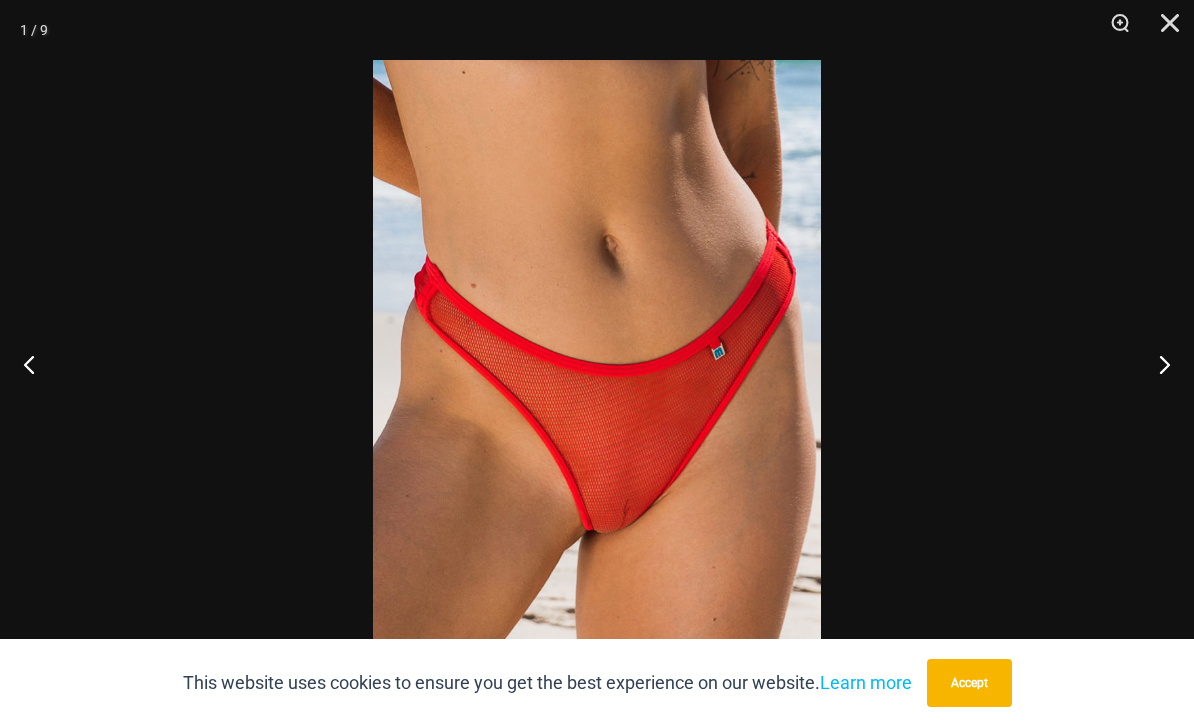 click at bounding box center (597, 363) 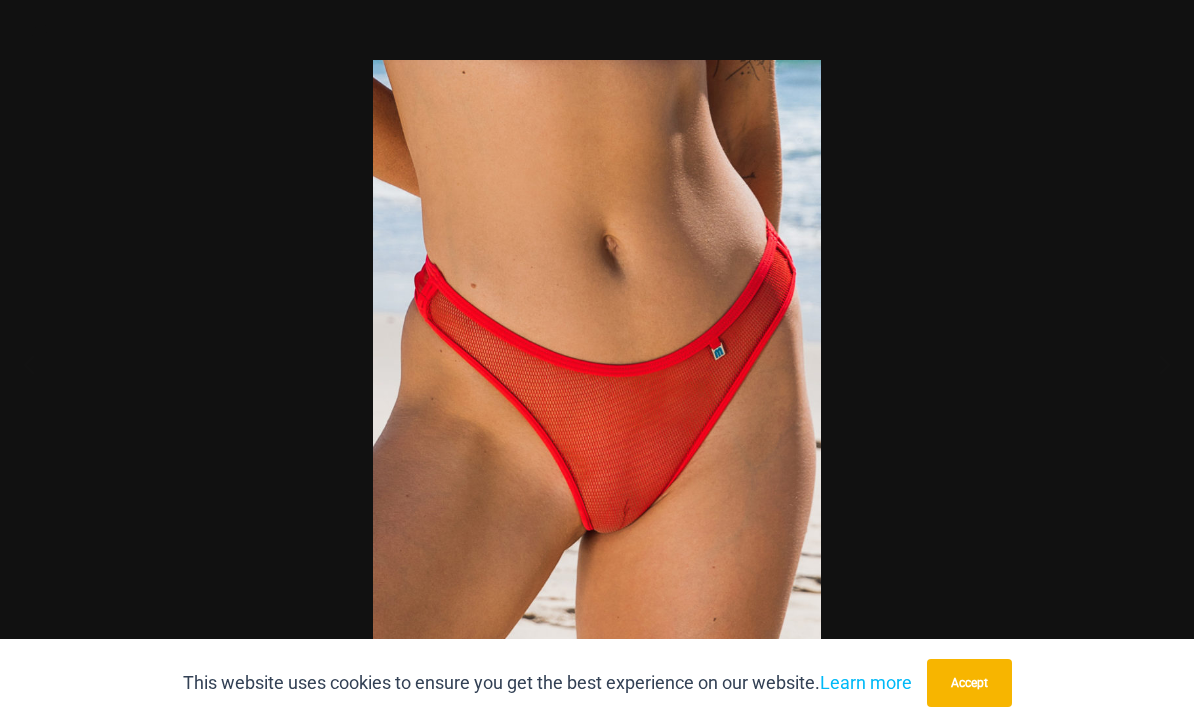 click at bounding box center [597, 363] 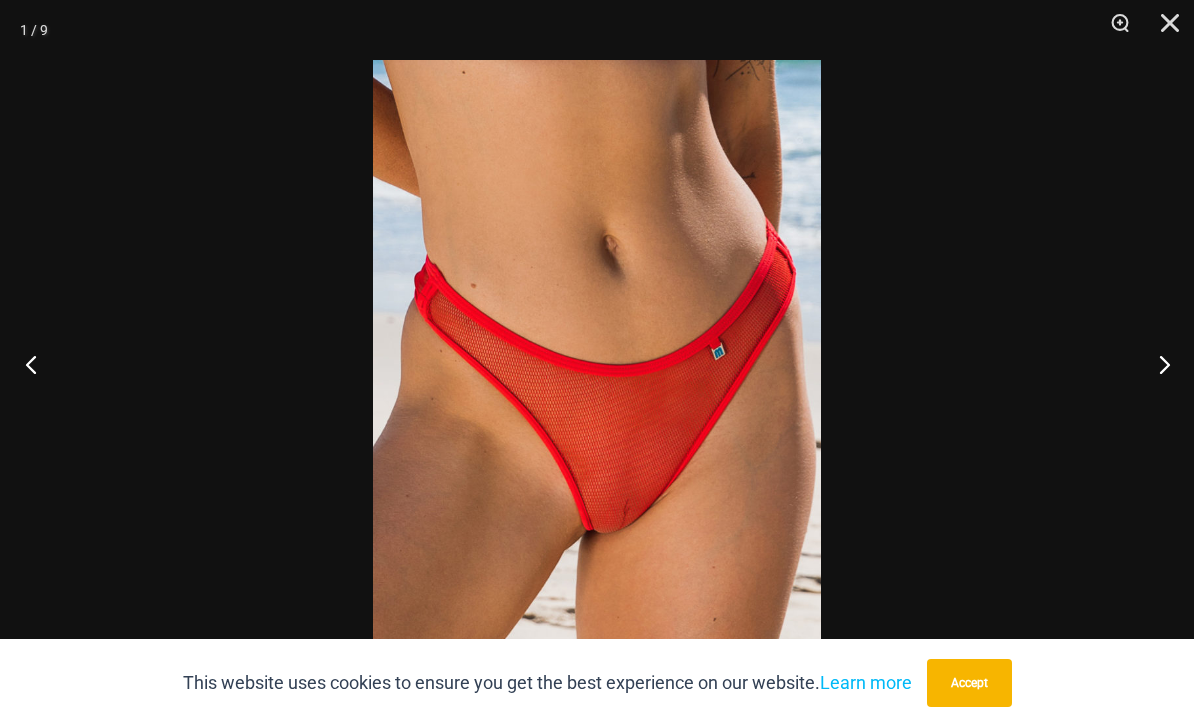 click at bounding box center [37, 364] 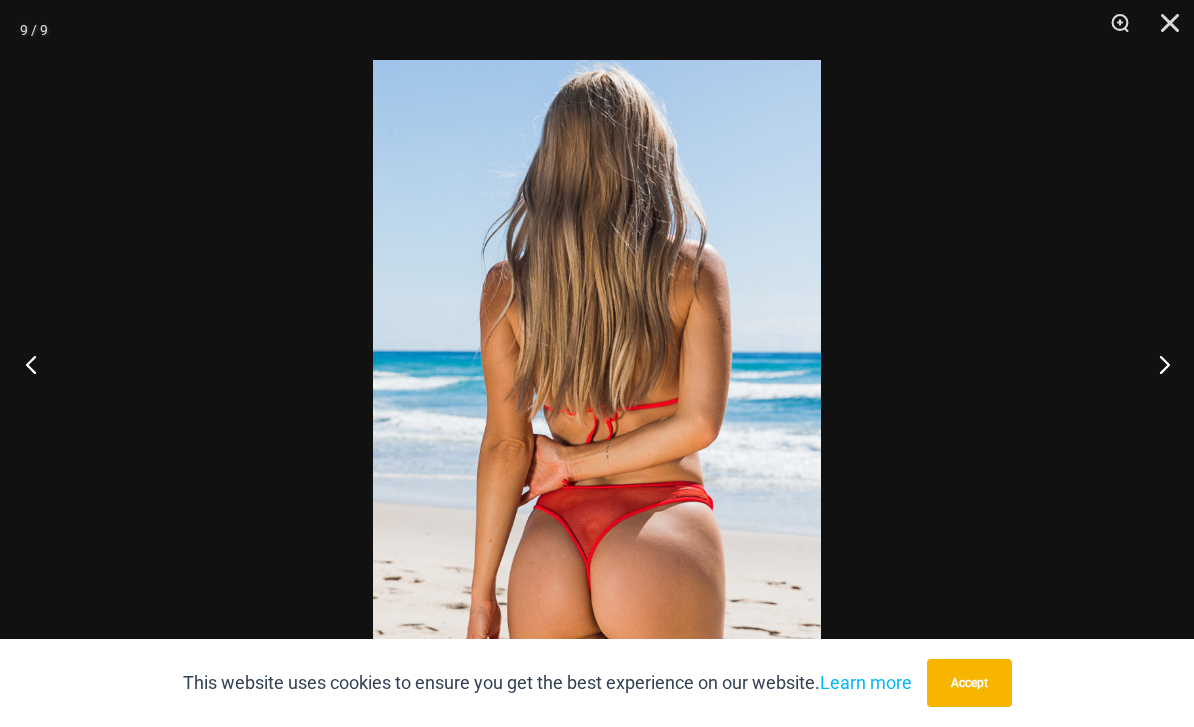 click at bounding box center [37, 364] 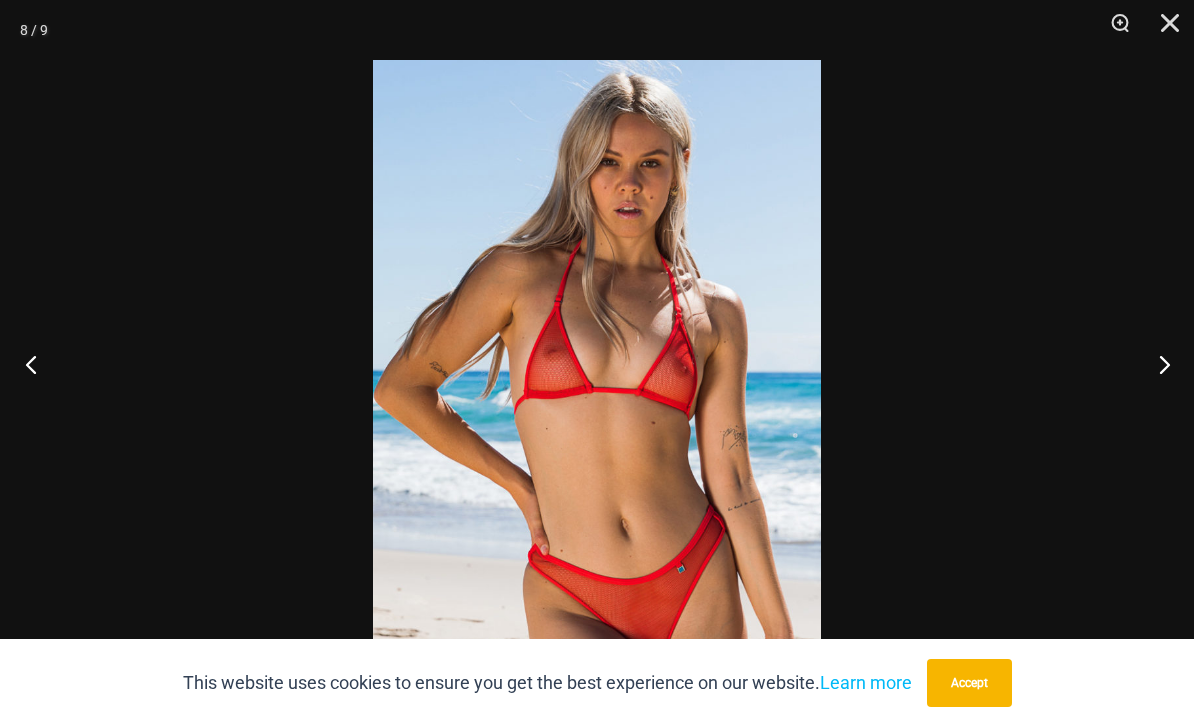 click at bounding box center (37, 364) 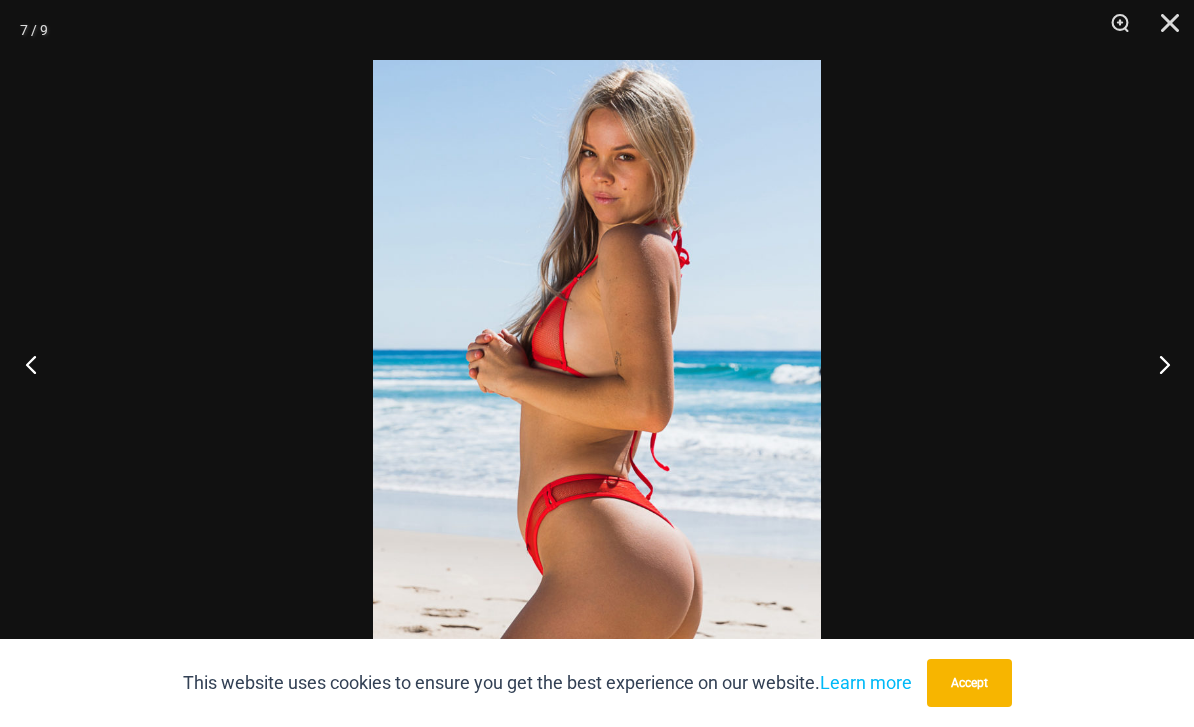 click at bounding box center [37, 364] 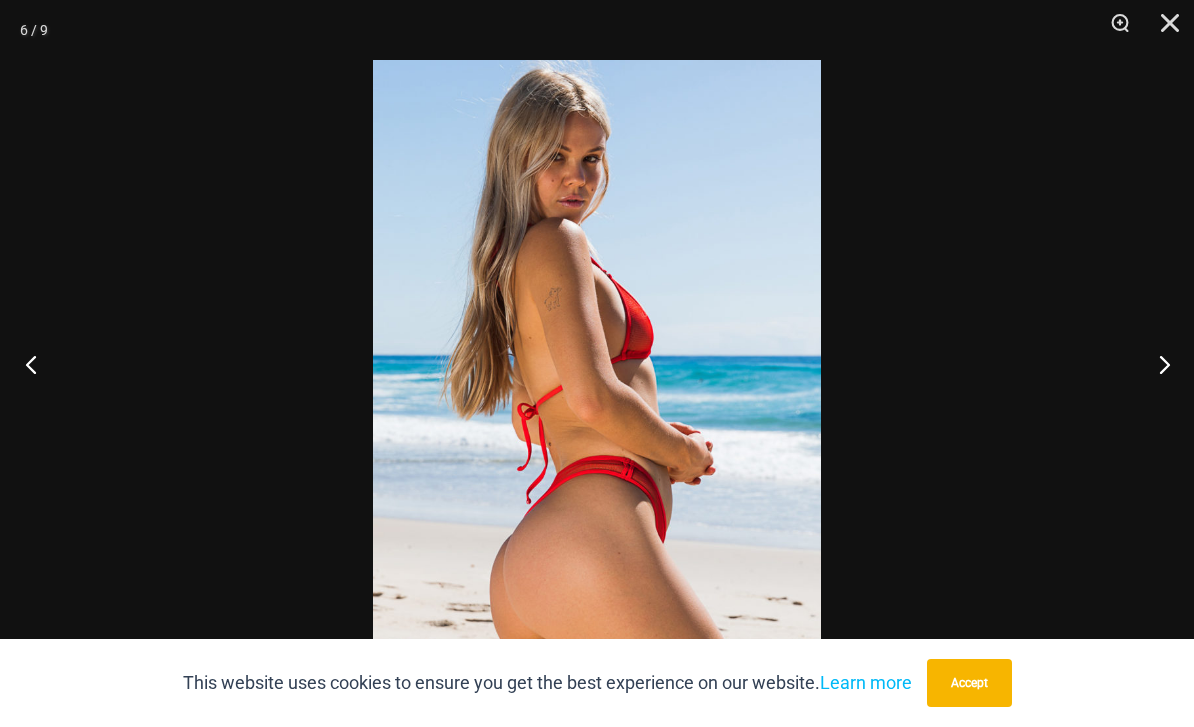 click at bounding box center (37, 364) 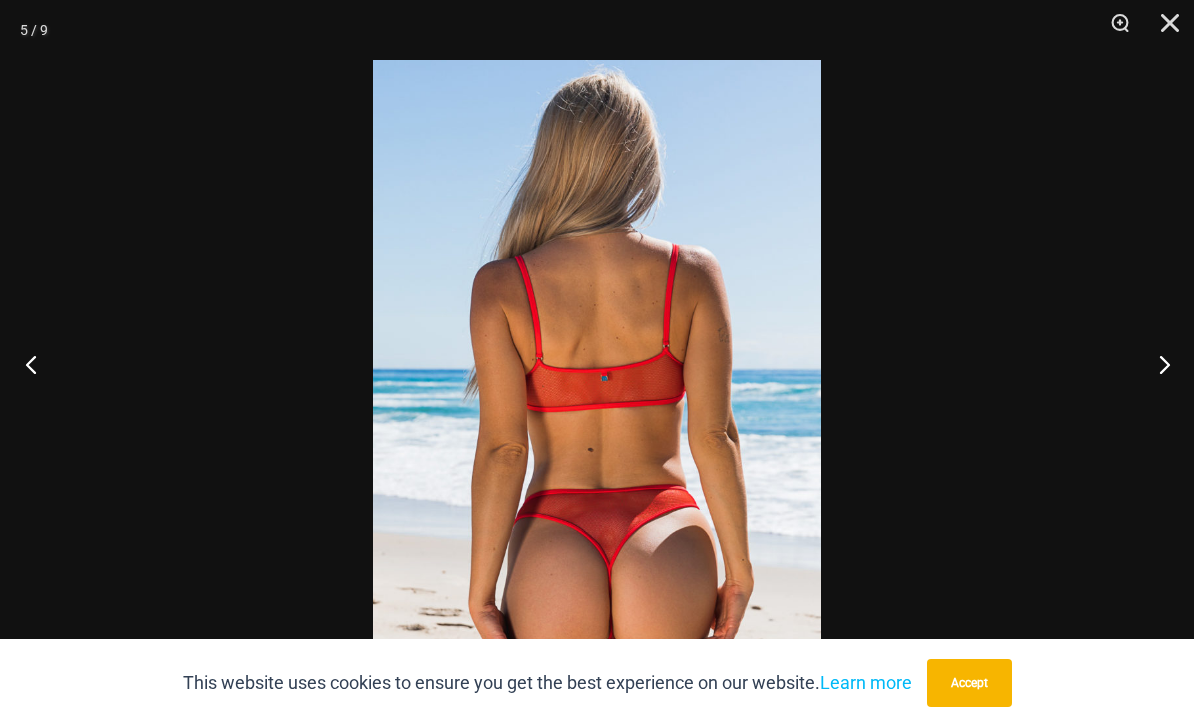 click at bounding box center [37, 364] 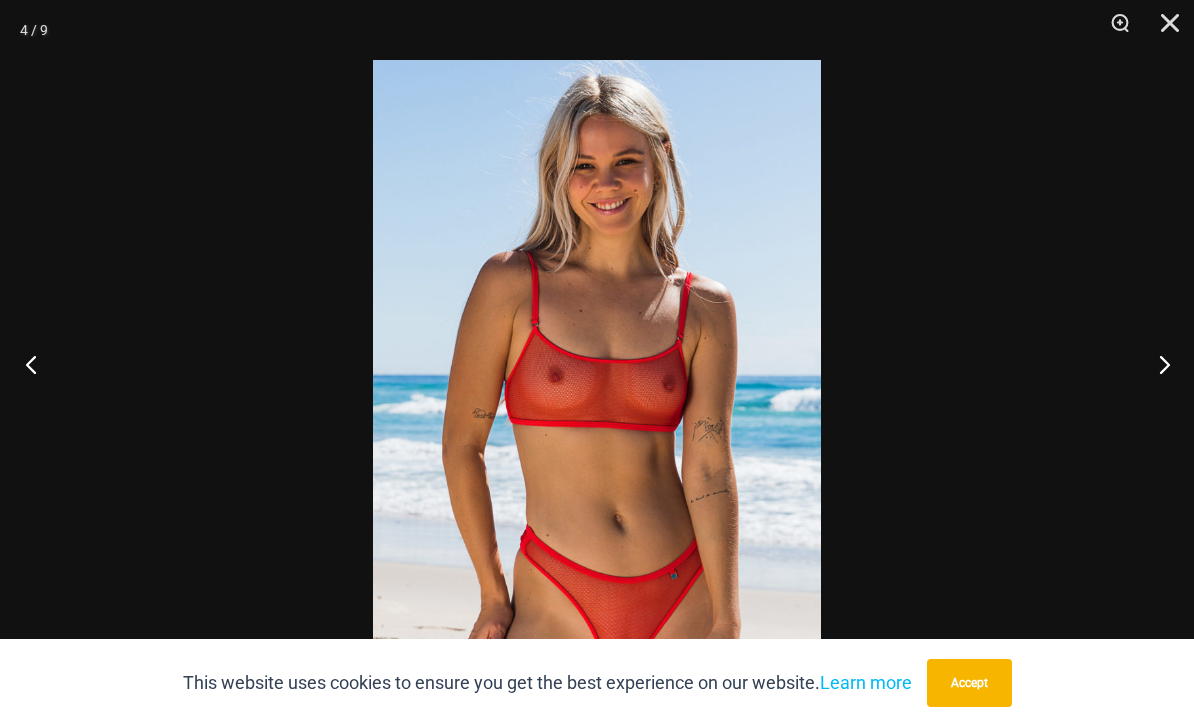 click at bounding box center [37, 364] 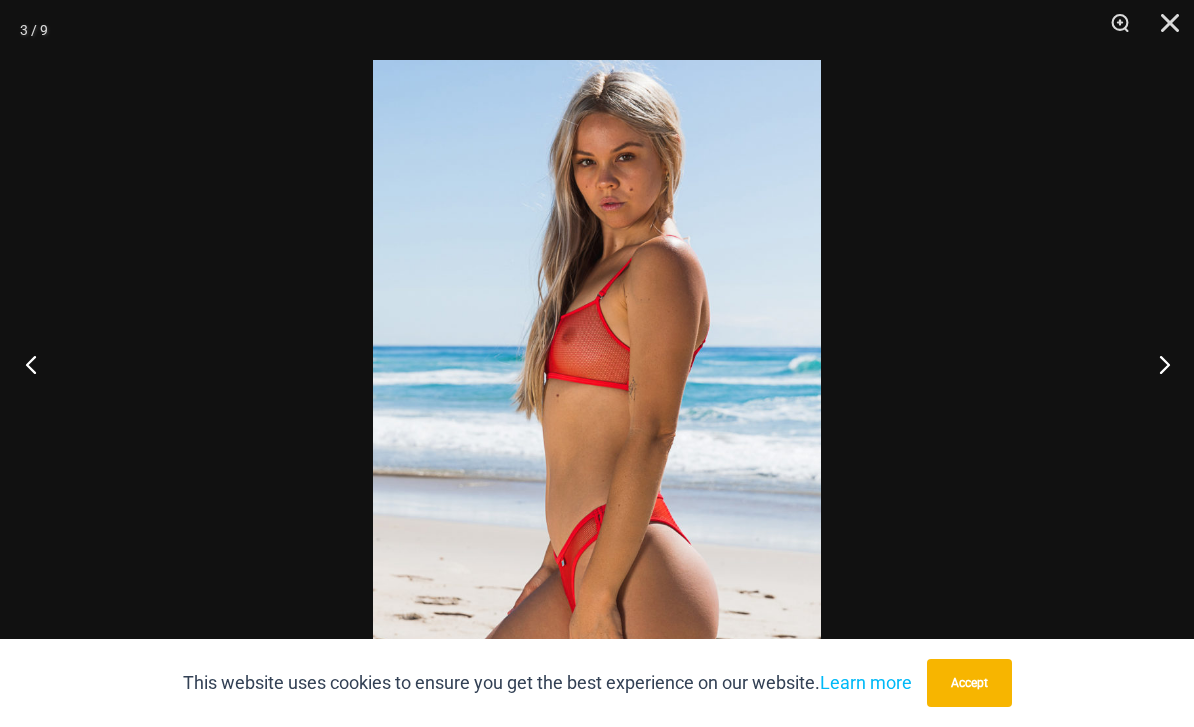 click at bounding box center (37, 364) 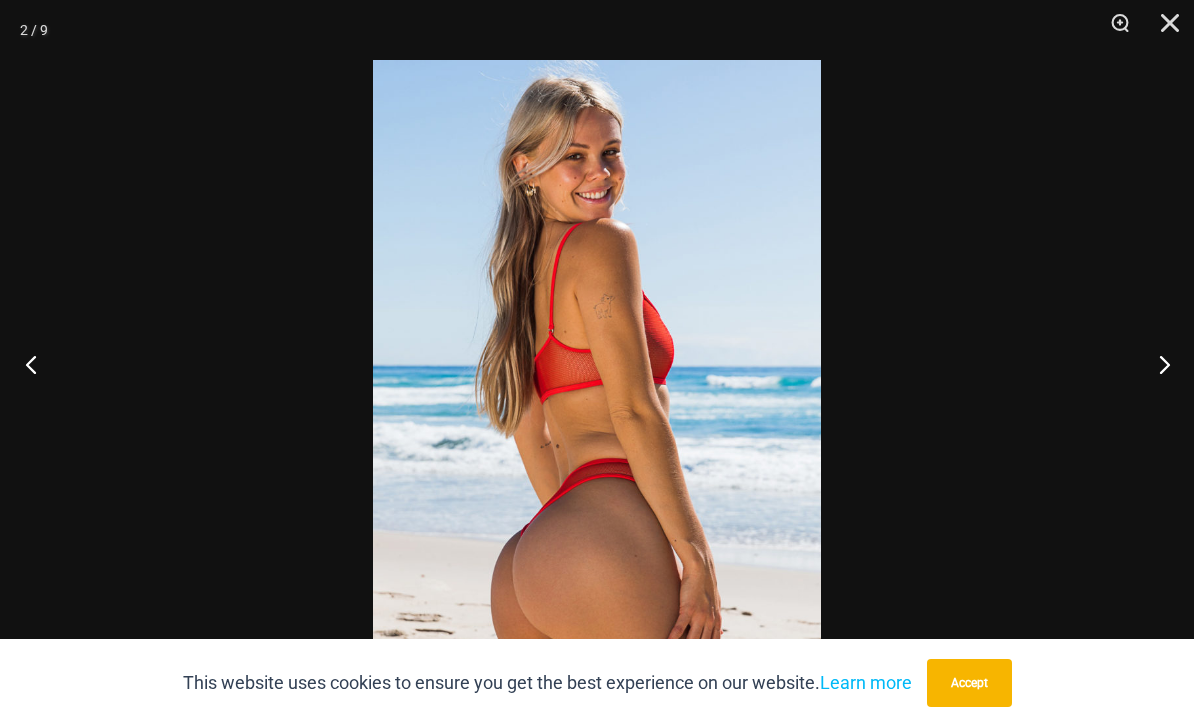 click at bounding box center (37, 364) 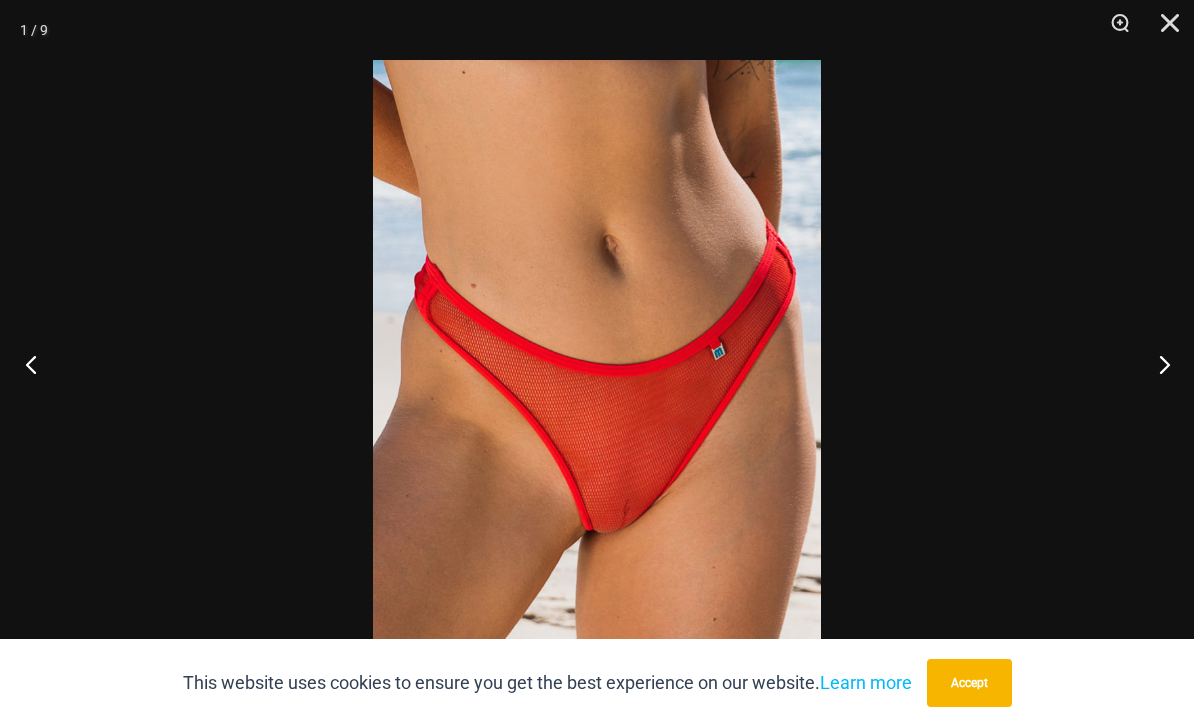 click at bounding box center (37, 364) 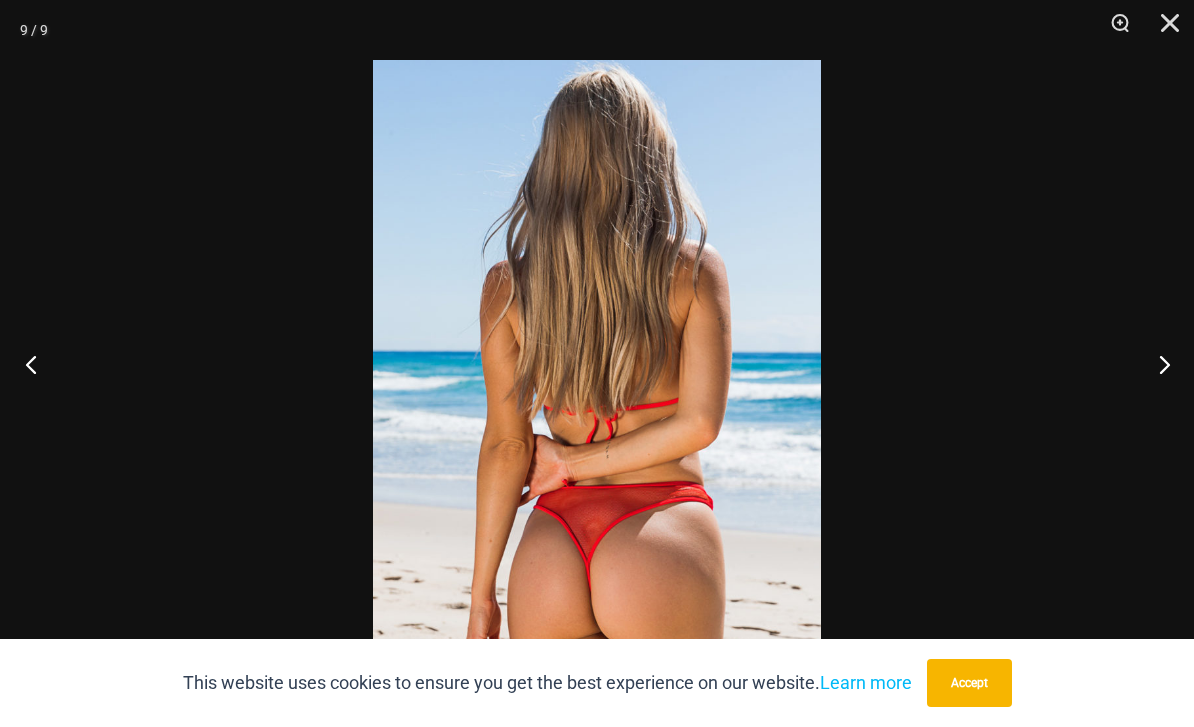 click at bounding box center (37, 364) 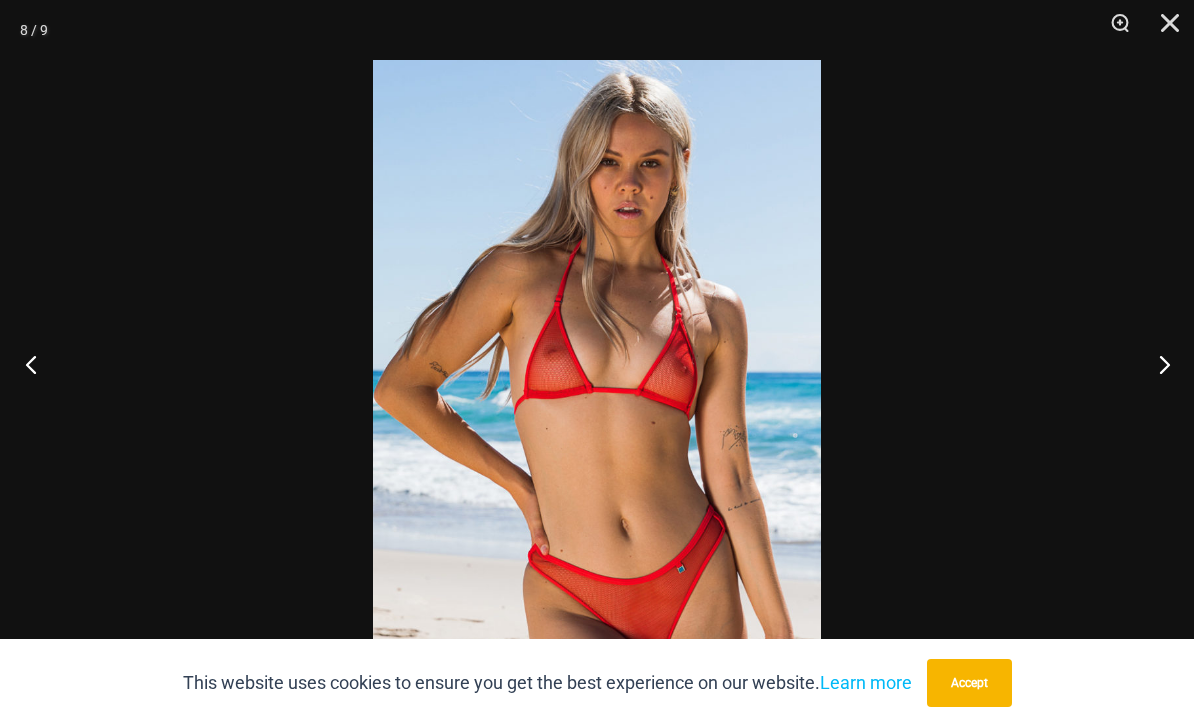 click at bounding box center (37, 364) 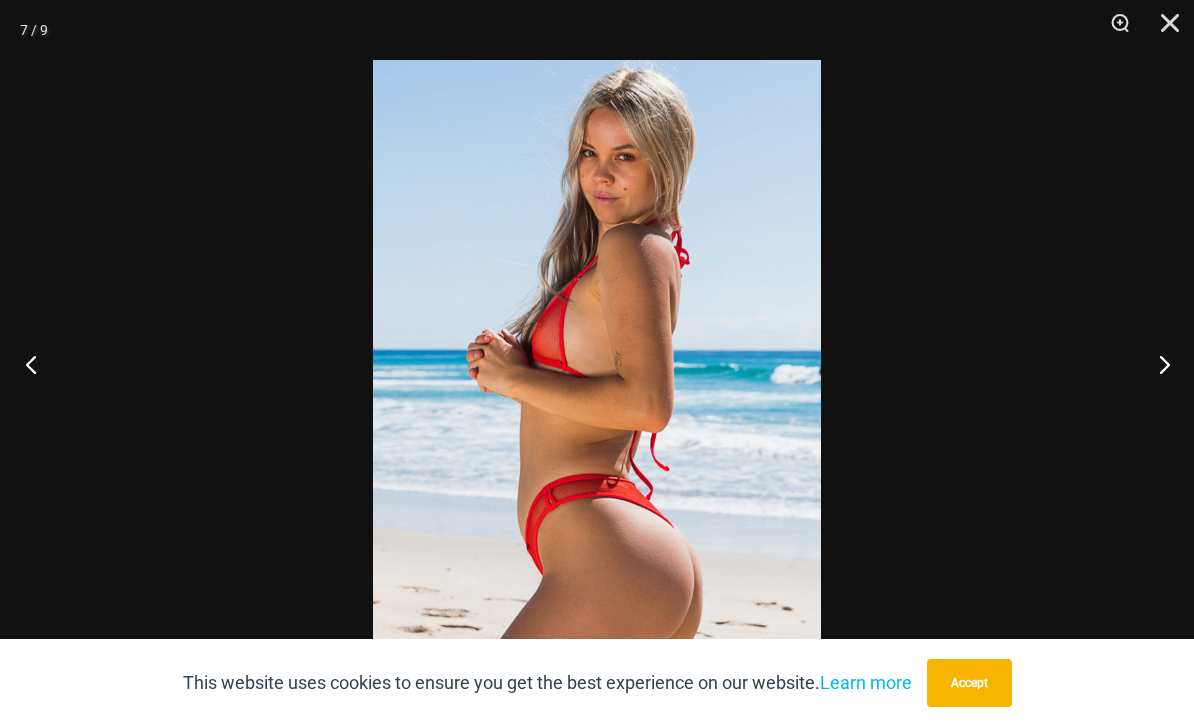 click at bounding box center (37, 364) 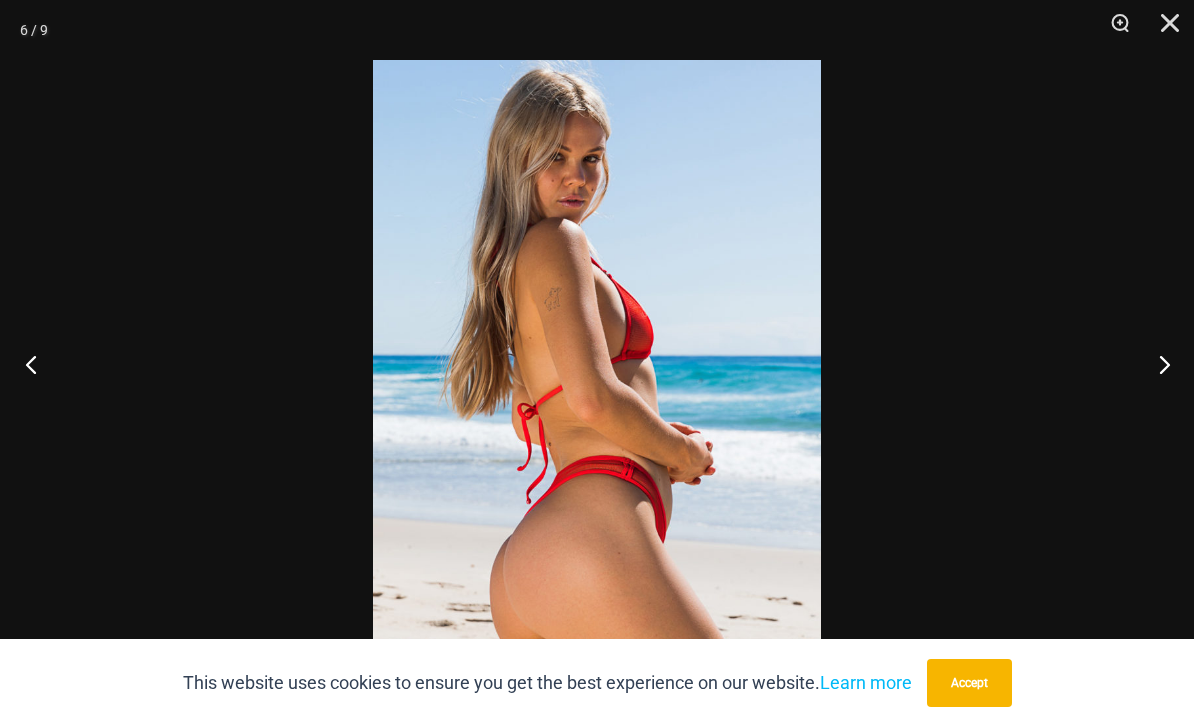 click at bounding box center (37, 364) 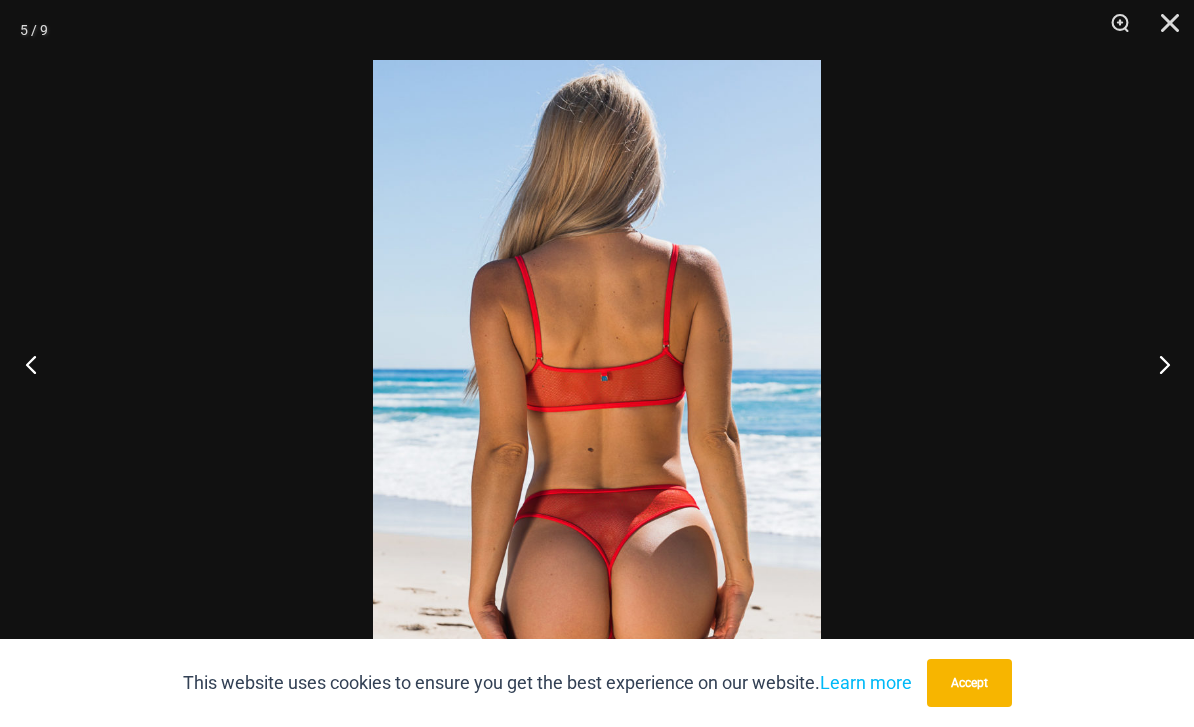 click at bounding box center [37, 364] 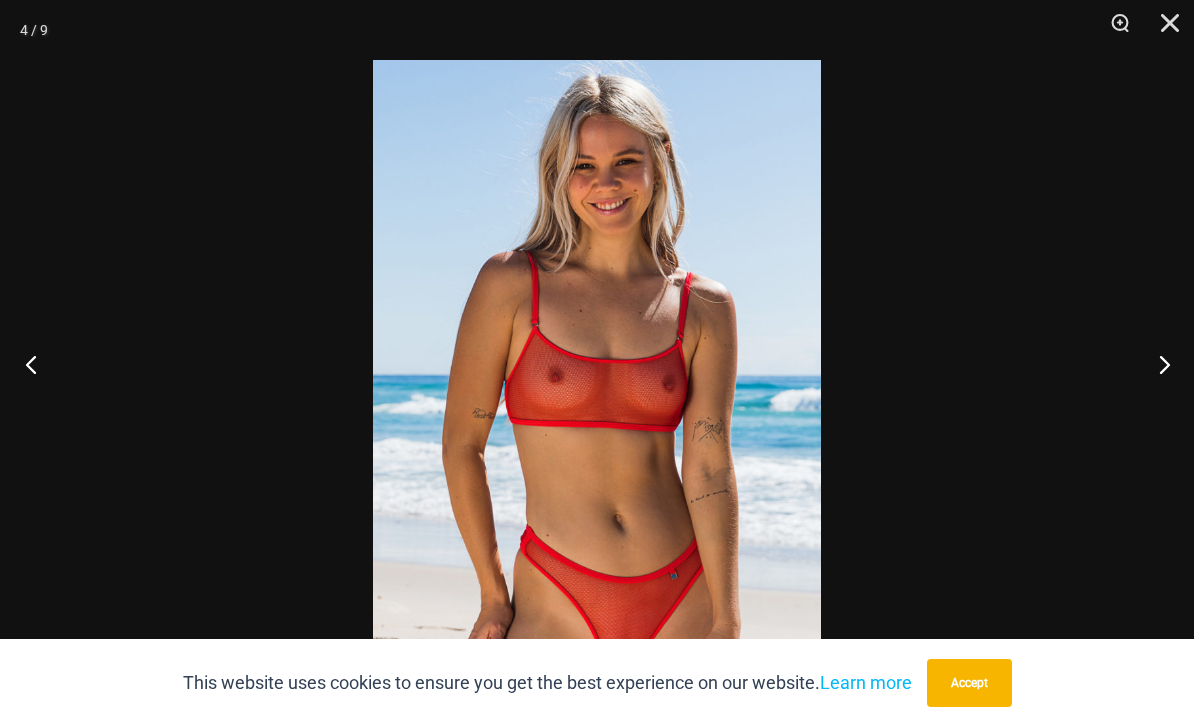 click at bounding box center (37, 364) 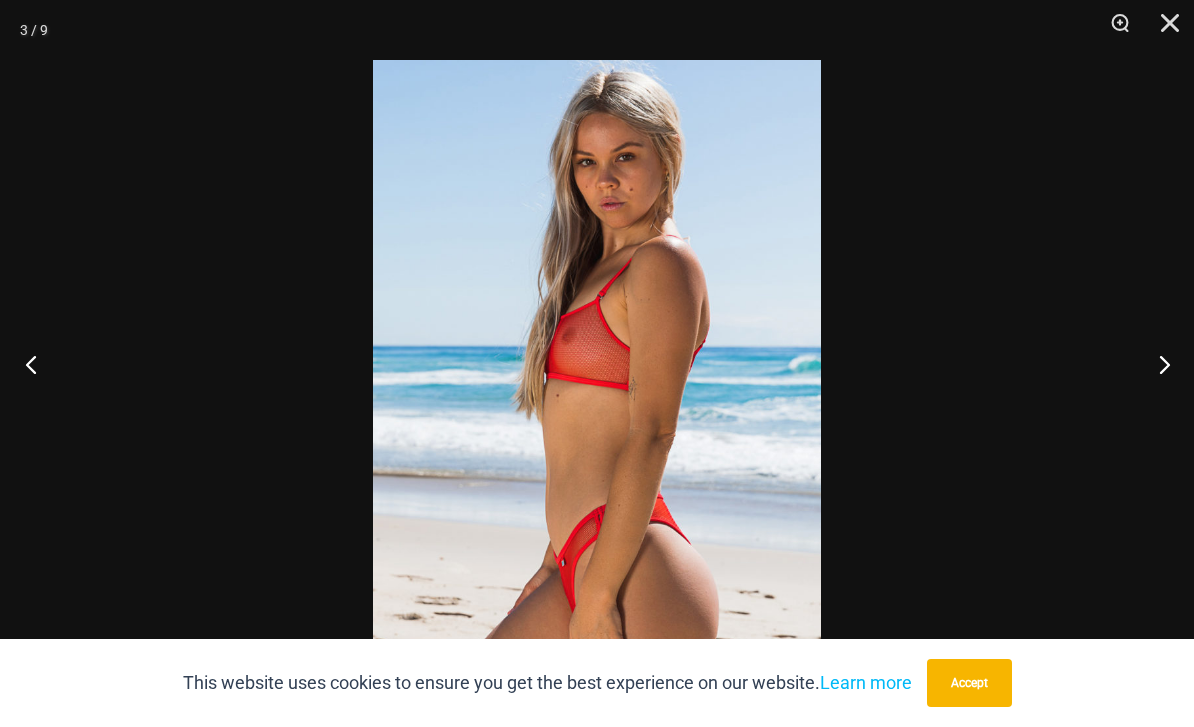 click at bounding box center [37, 364] 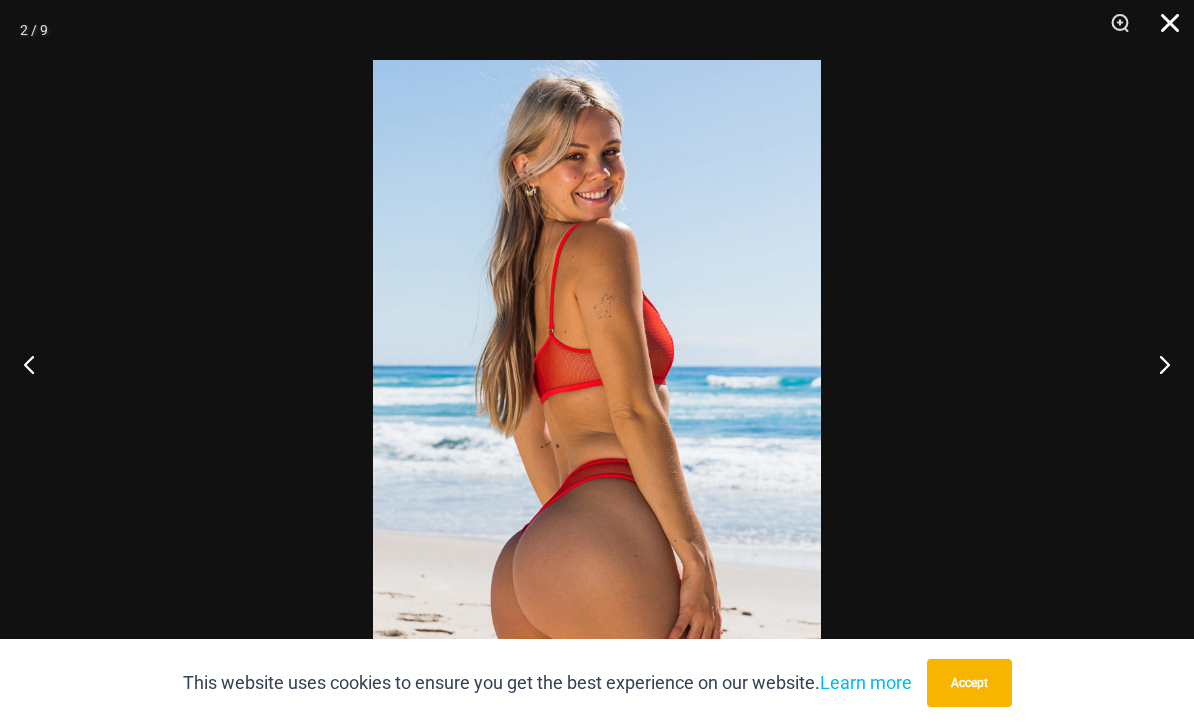 click at bounding box center [1163, 30] 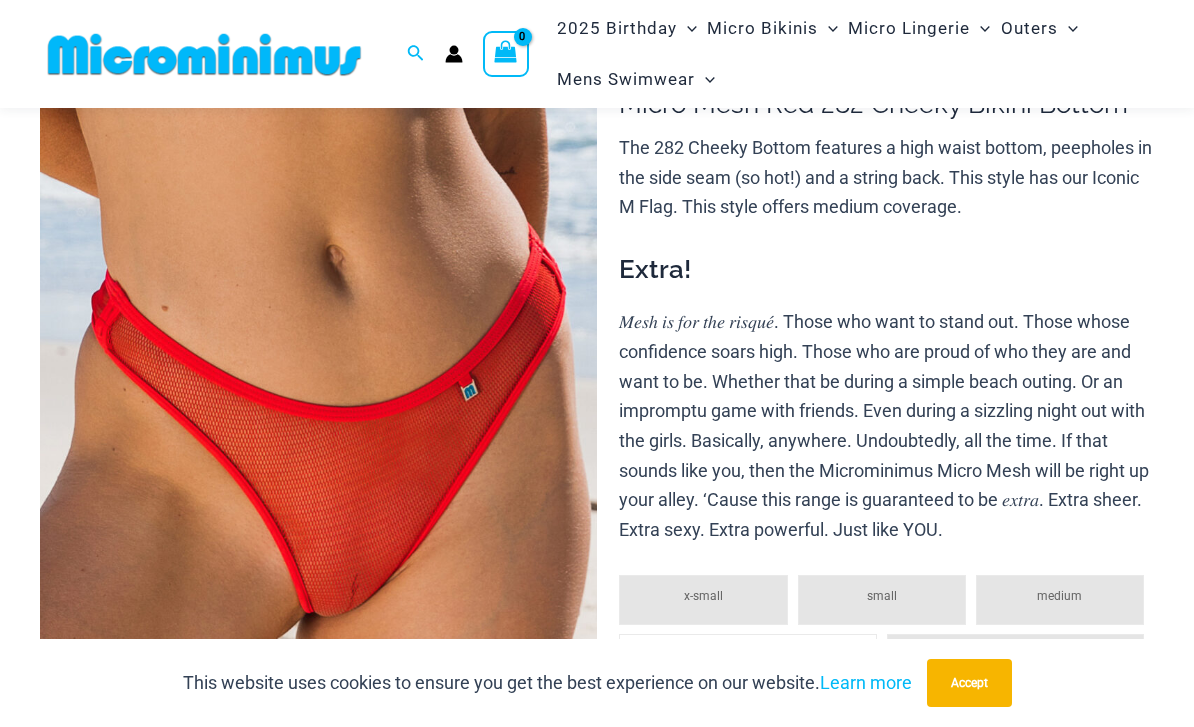 scroll, scrollTop: 0, scrollLeft: 0, axis: both 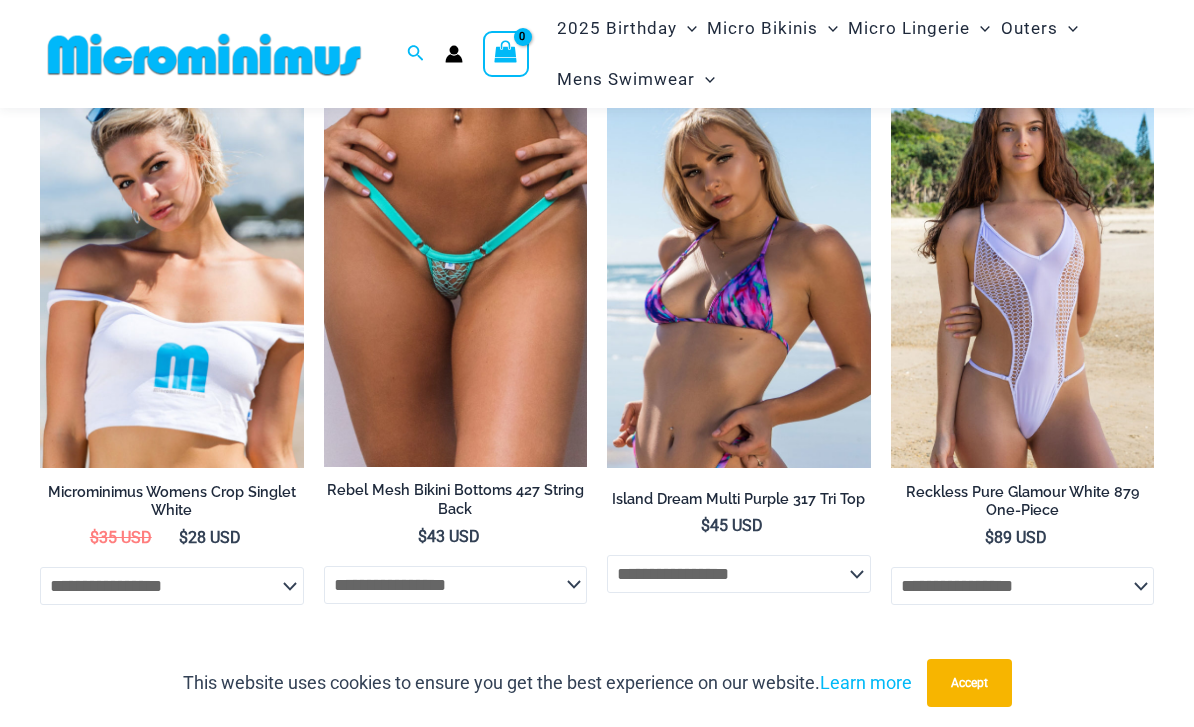 click at bounding box center (1023, 270) 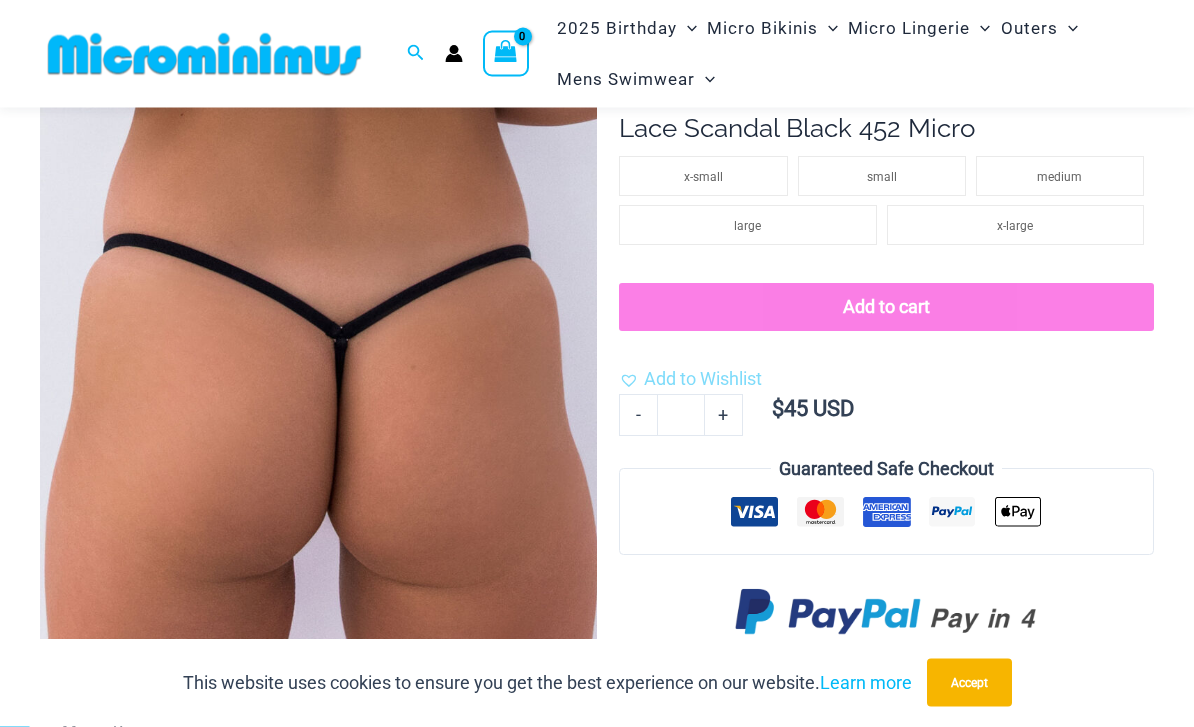 scroll, scrollTop: 0, scrollLeft: 0, axis: both 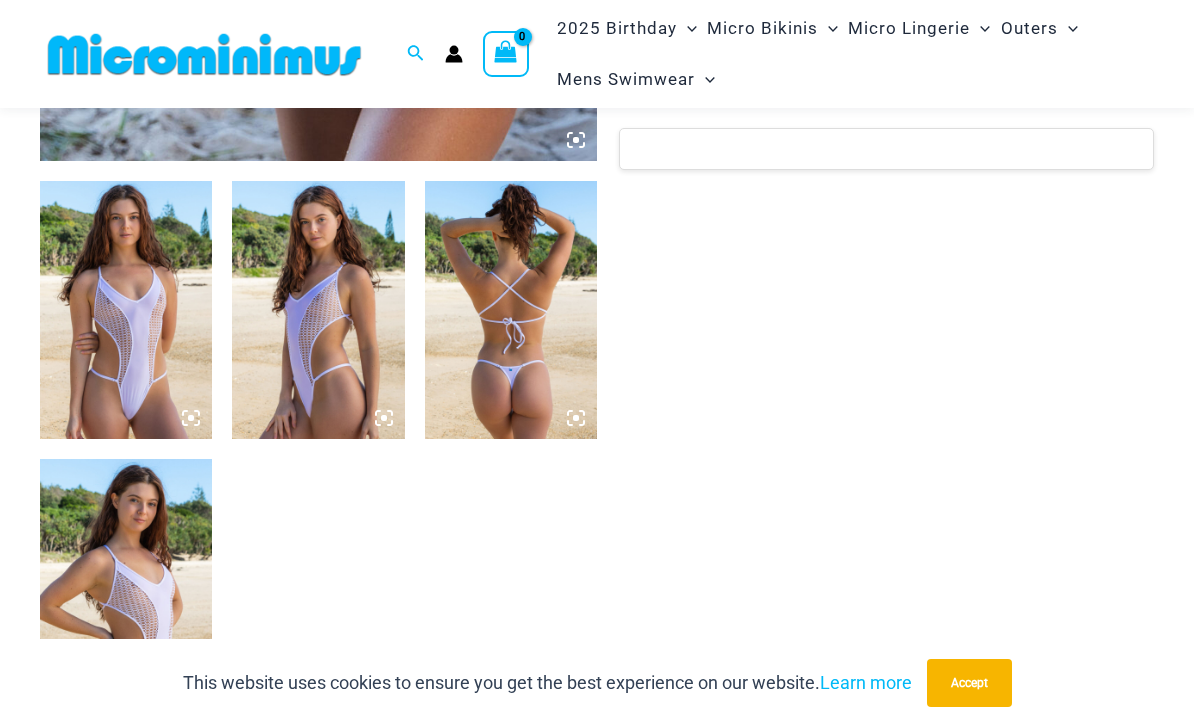 click at bounding box center (126, 310) 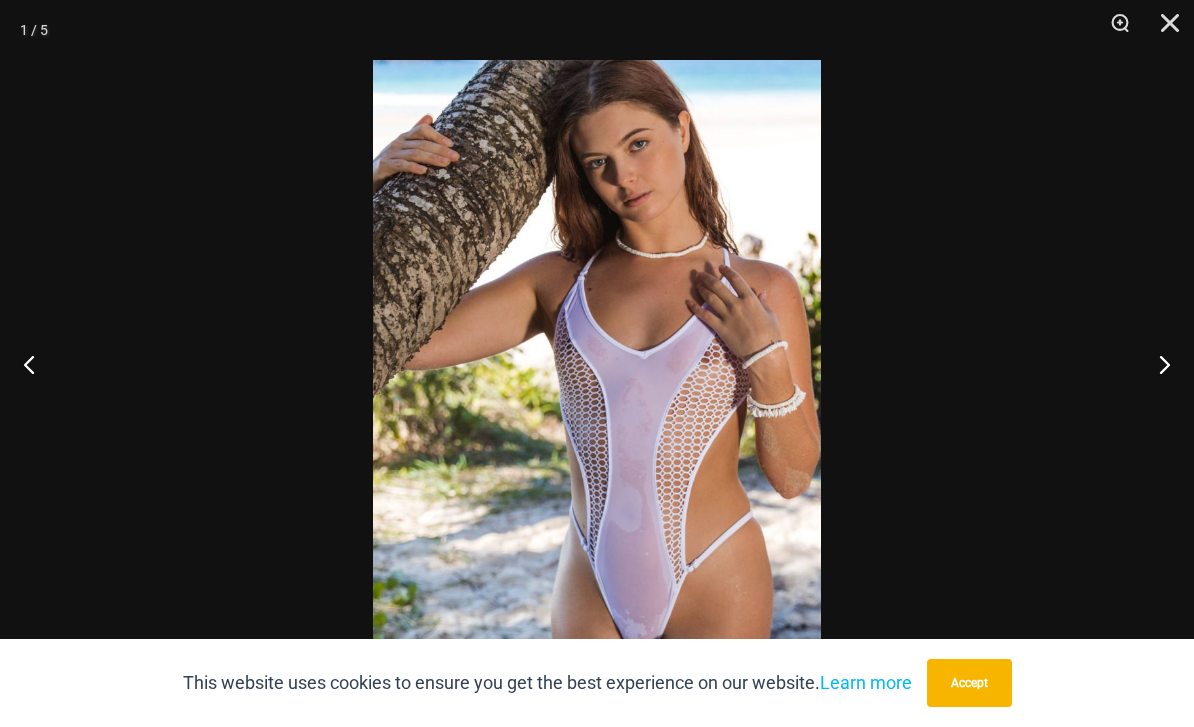 click at bounding box center [597, 363] 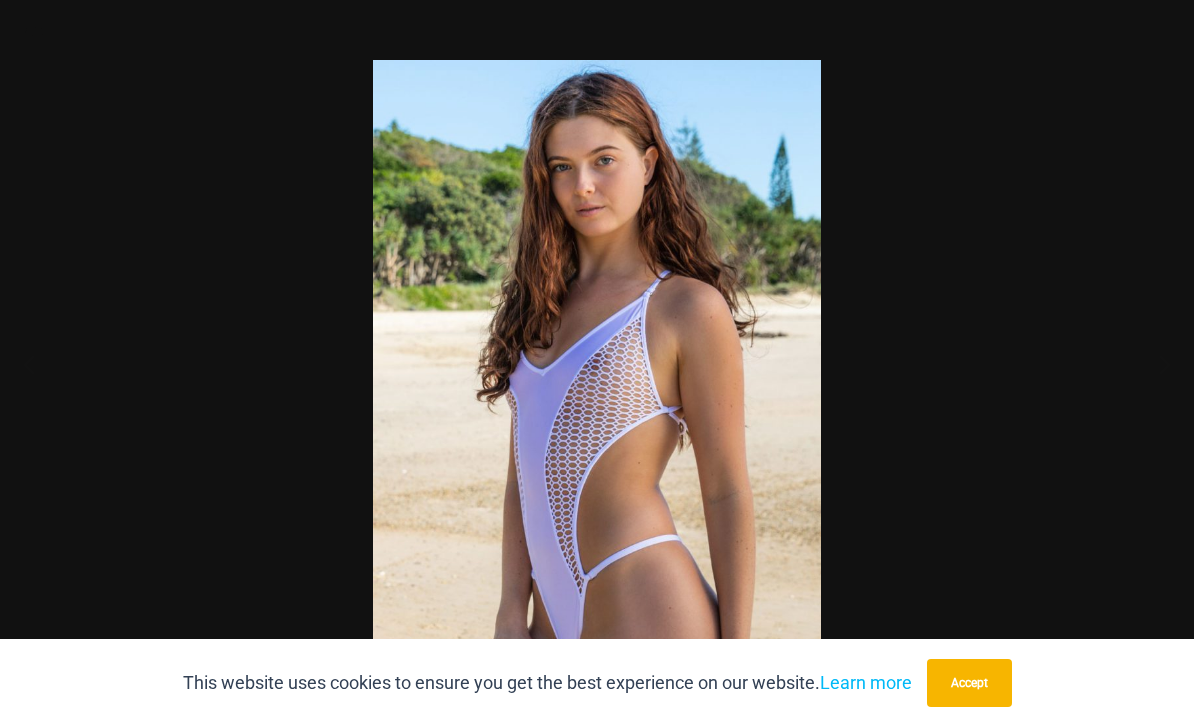 click at bounding box center [597, 363] 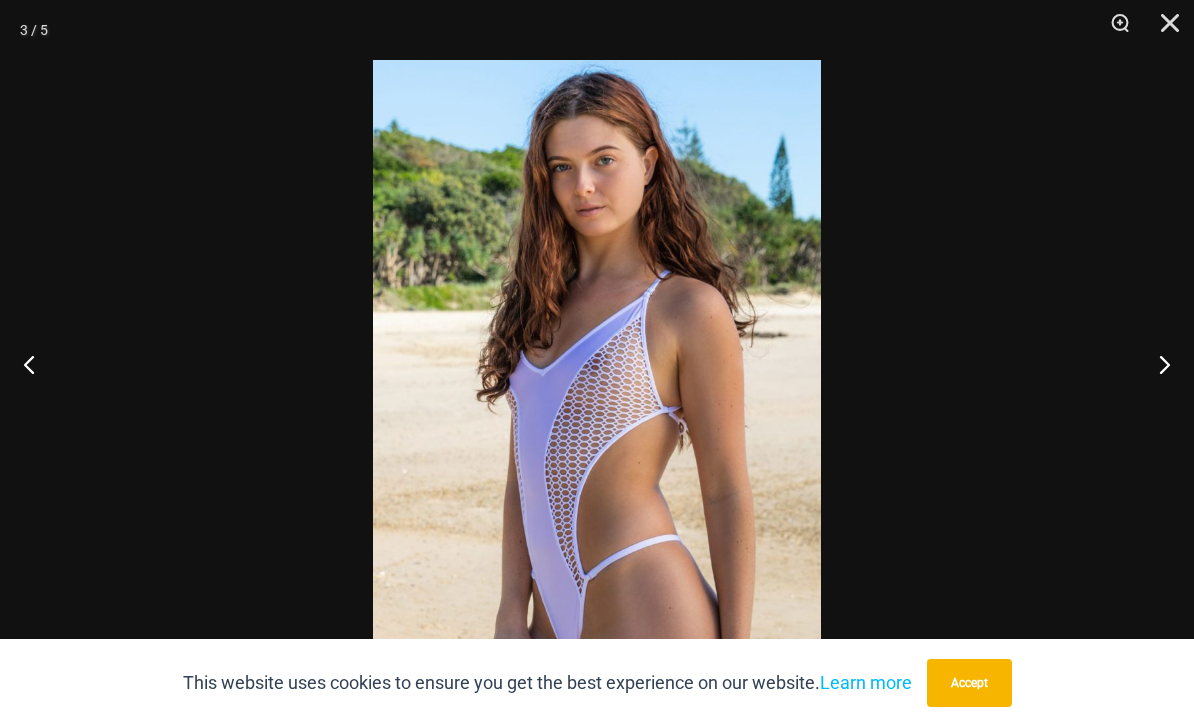 scroll, scrollTop: 906, scrollLeft: 0, axis: vertical 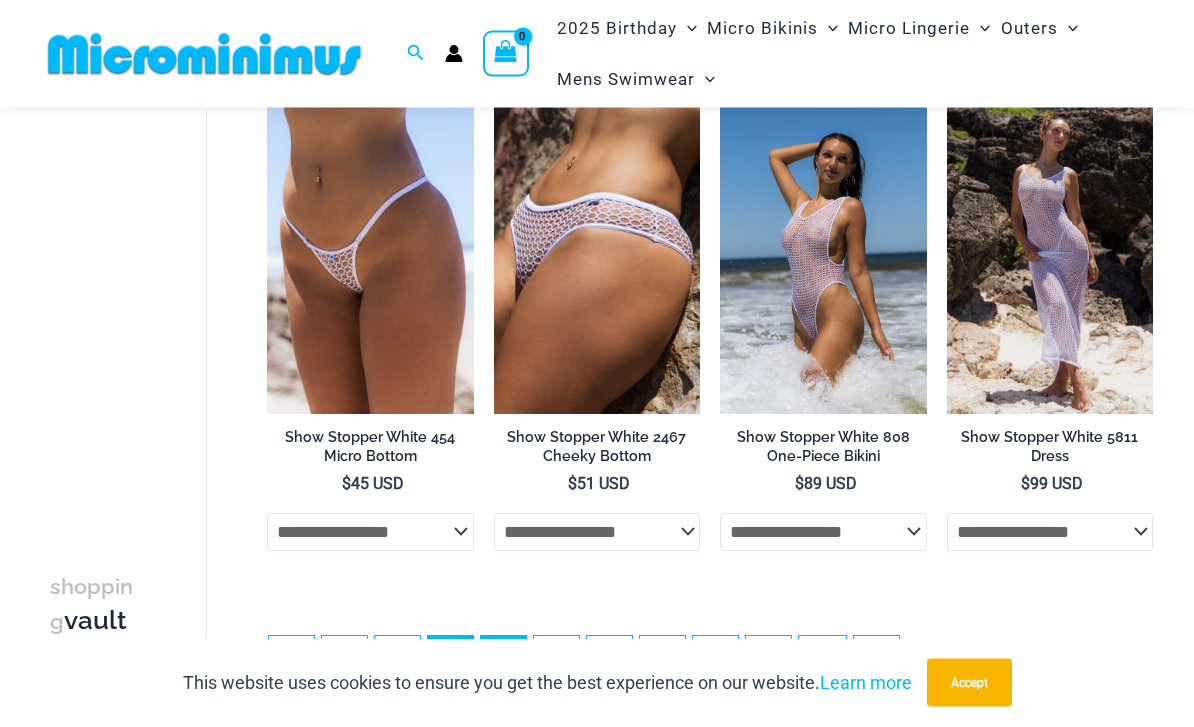 click on "4" at bounding box center [503, 659] 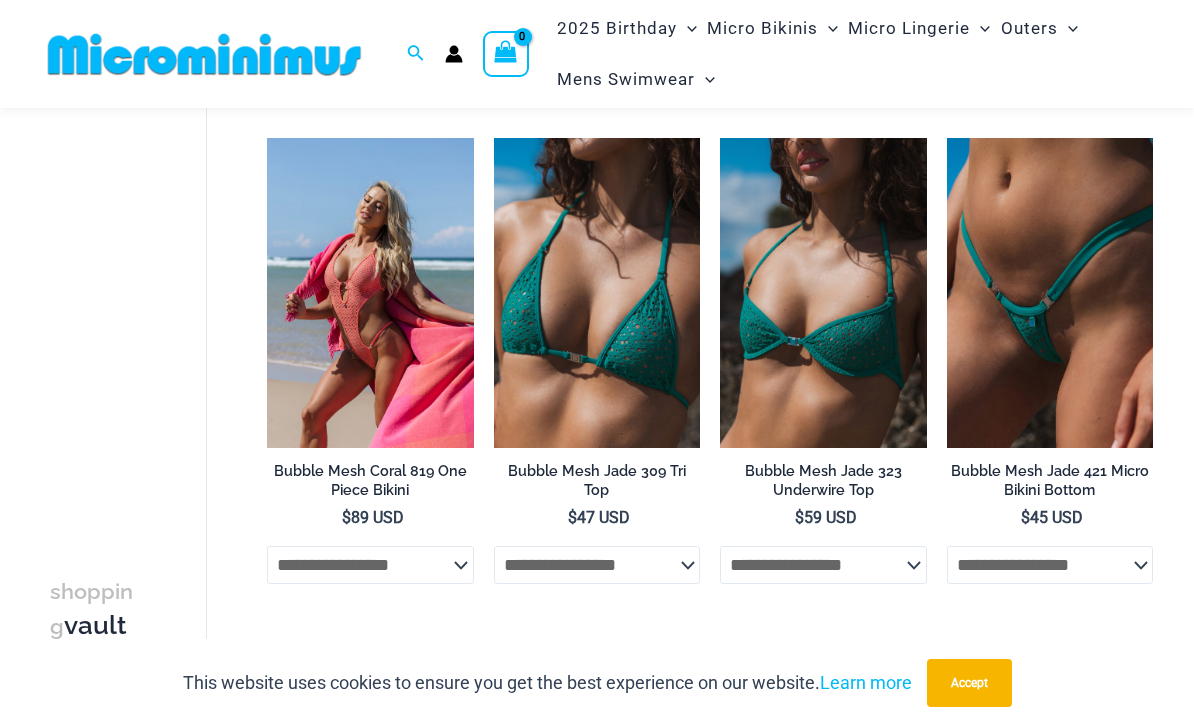 scroll, scrollTop: 1188, scrollLeft: 0, axis: vertical 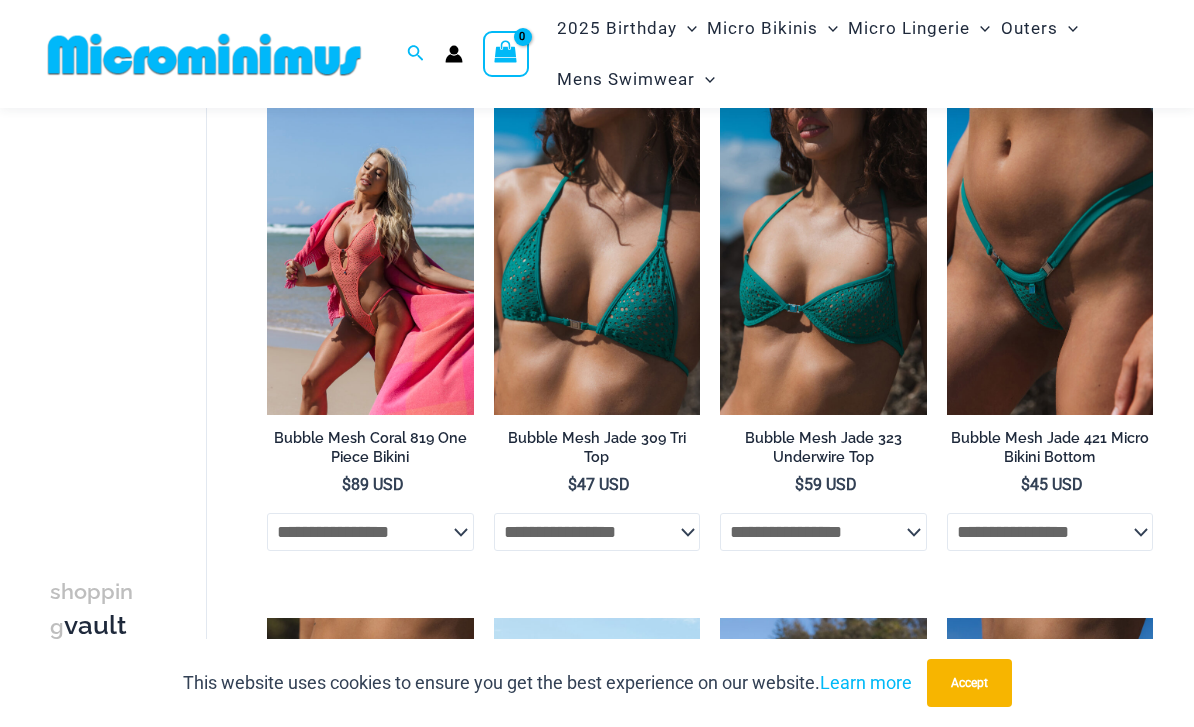 click on "**********" at bounding box center [679, 1160] 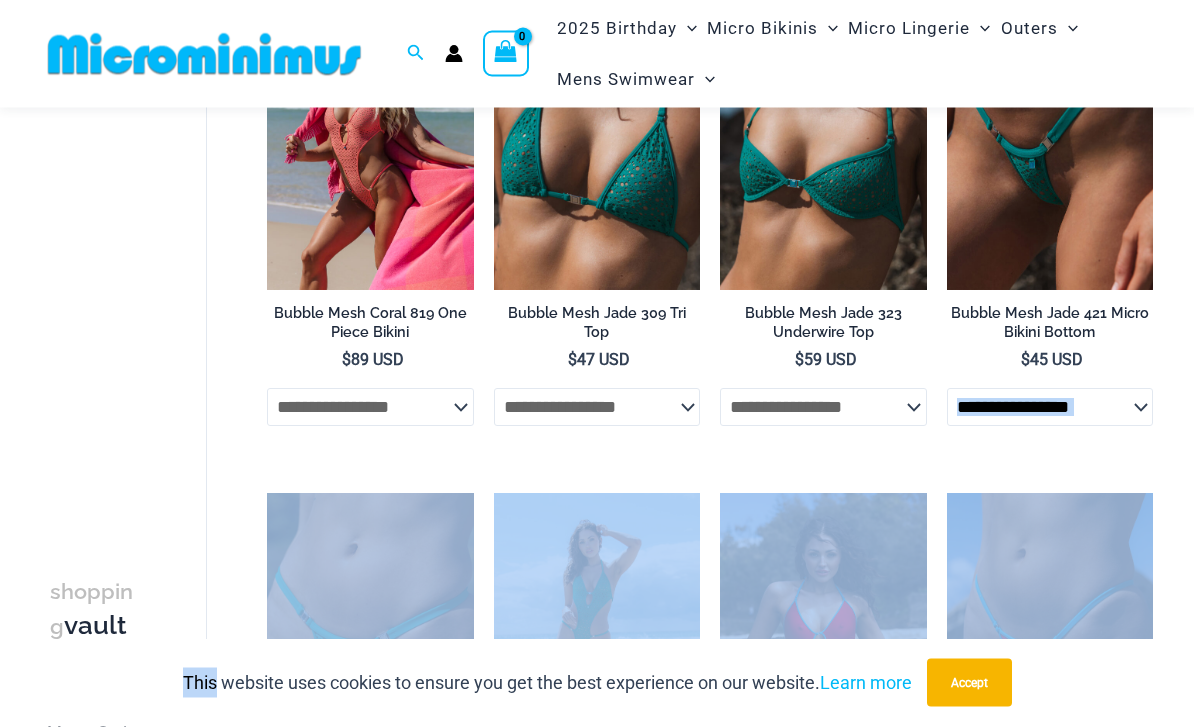 scroll, scrollTop: 1313, scrollLeft: 0, axis: vertical 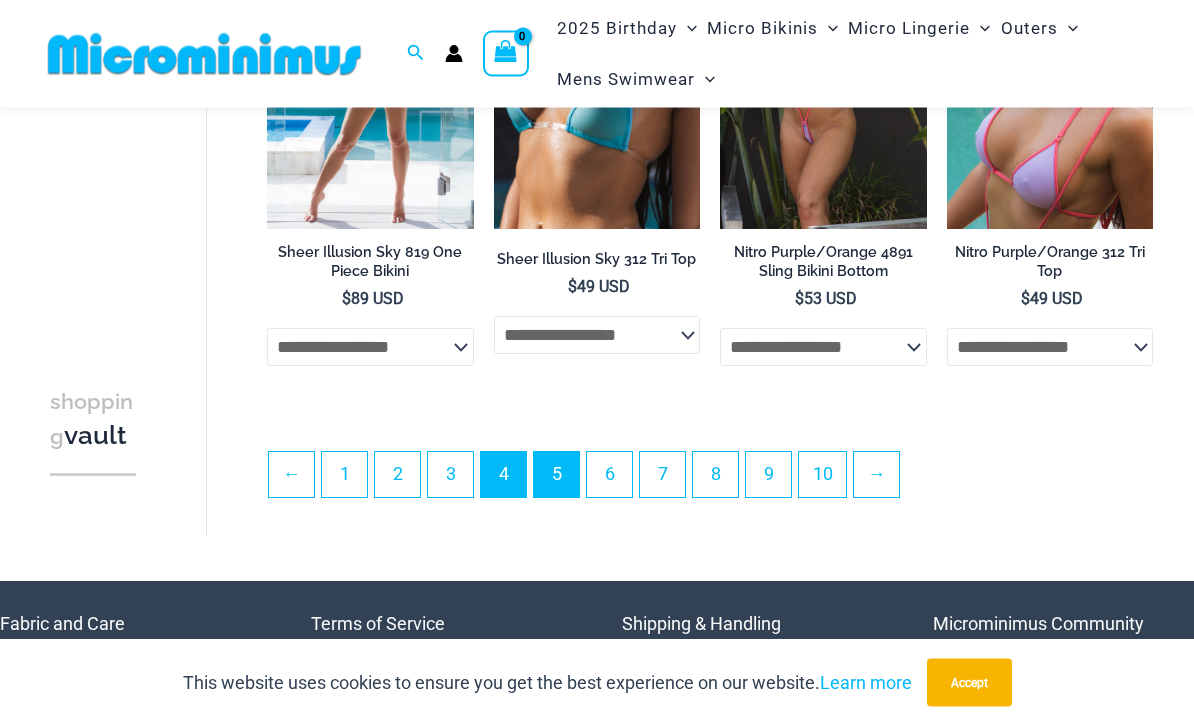 click on "5" at bounding box center [556, 475] 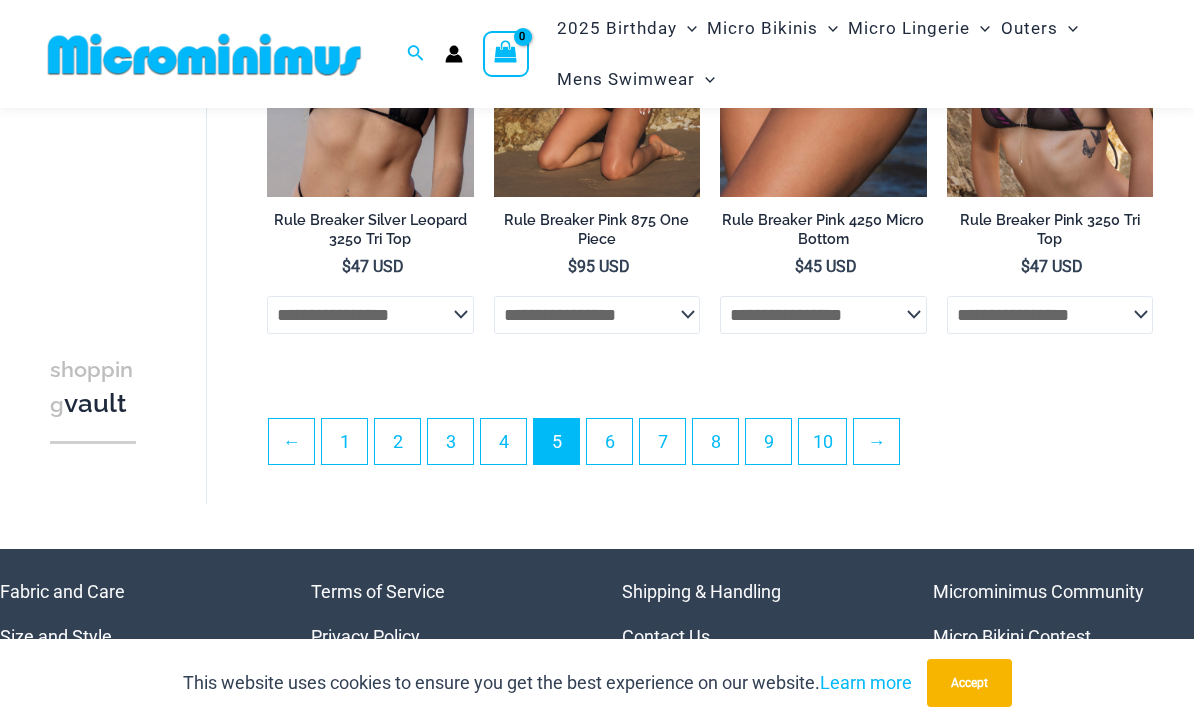 scroll, scrollTop: 3818, scrollLeft: 0, axis: vertical 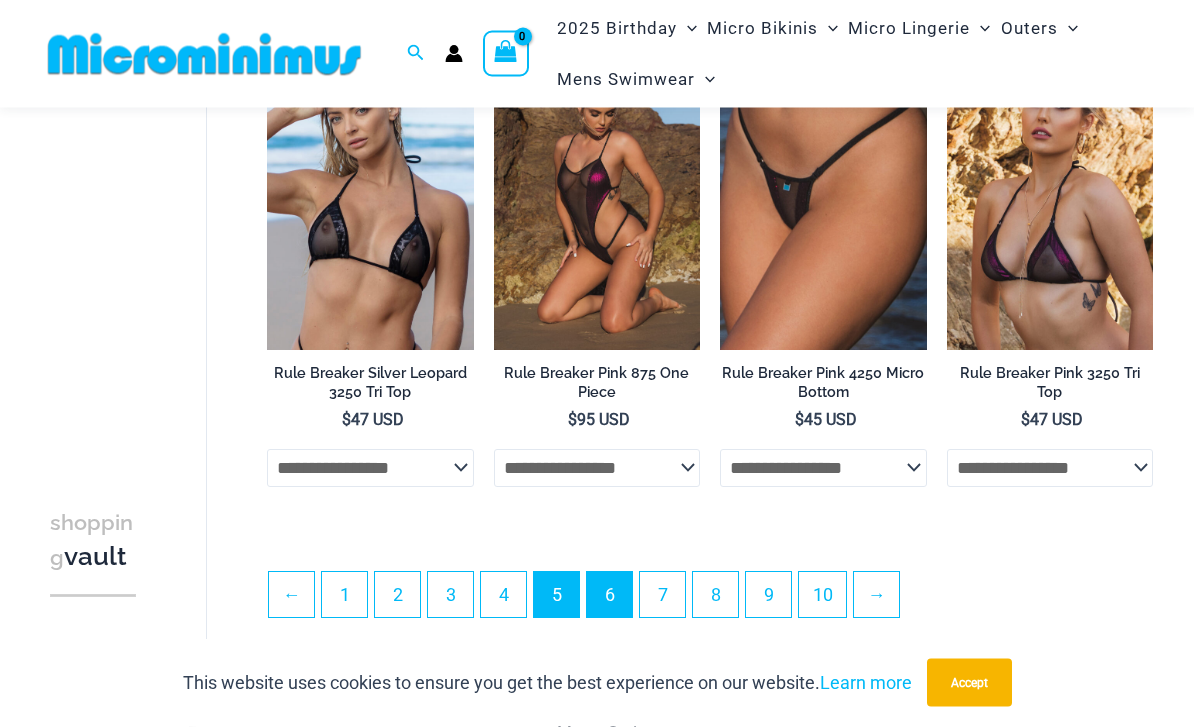 click on "6" at bounding box center [609, 595] 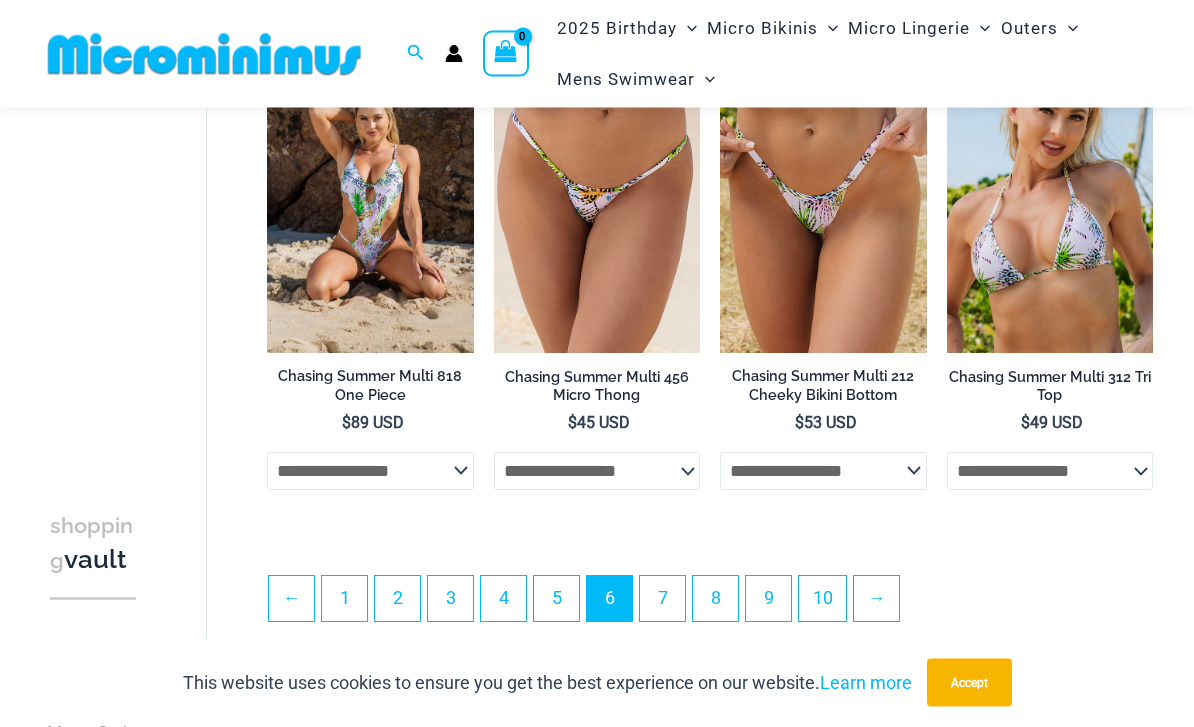 scroll, scrollTop: 4066, scrollLeft: 0, axis: vertical 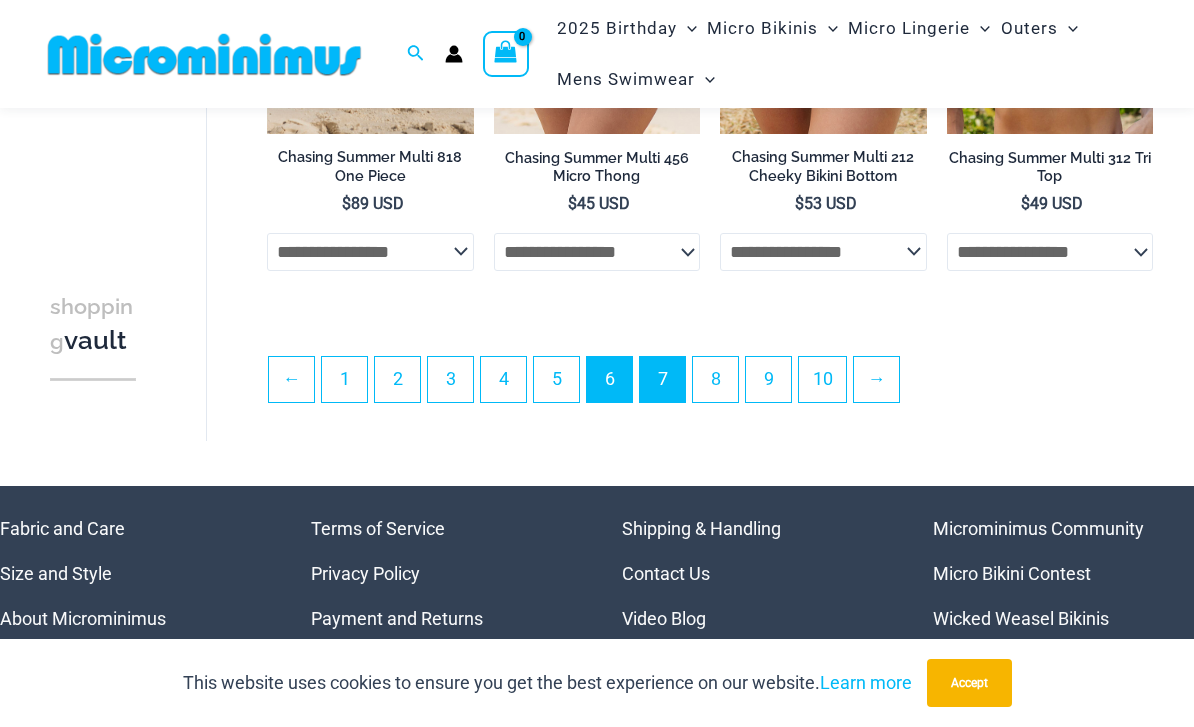 click on "7" at bounding box center (662, 379) 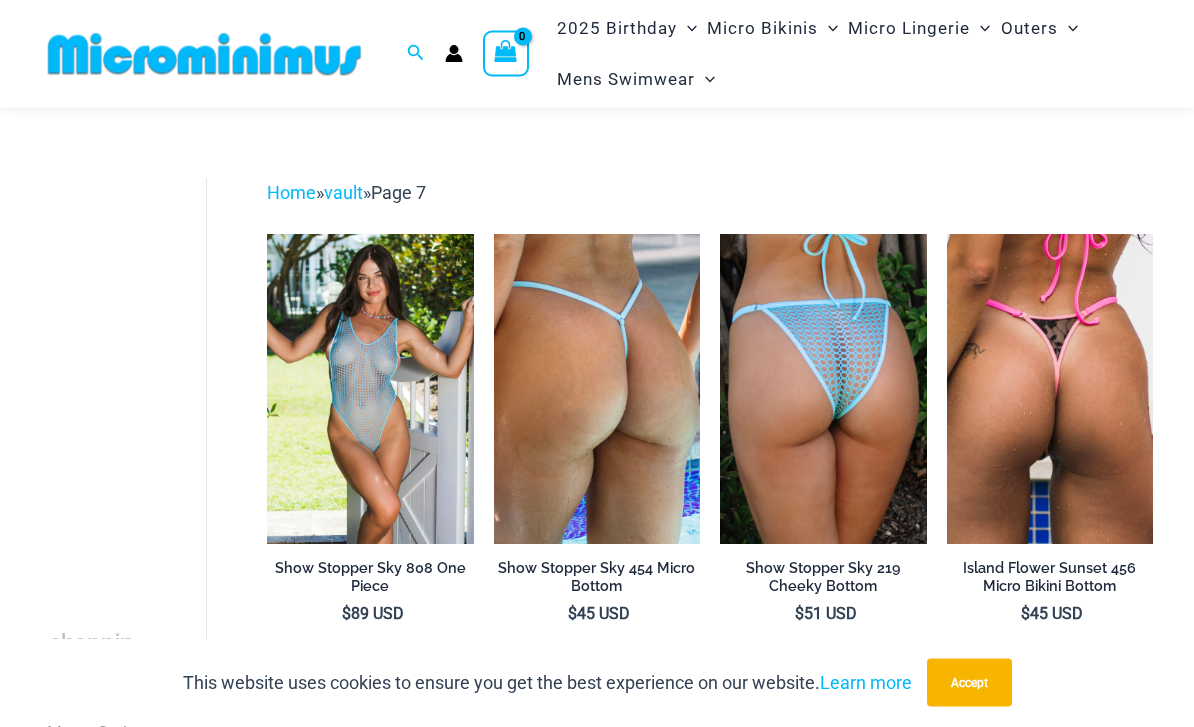 scroll, scrollTop: 32, scrollLeft: 0, axis: vertical 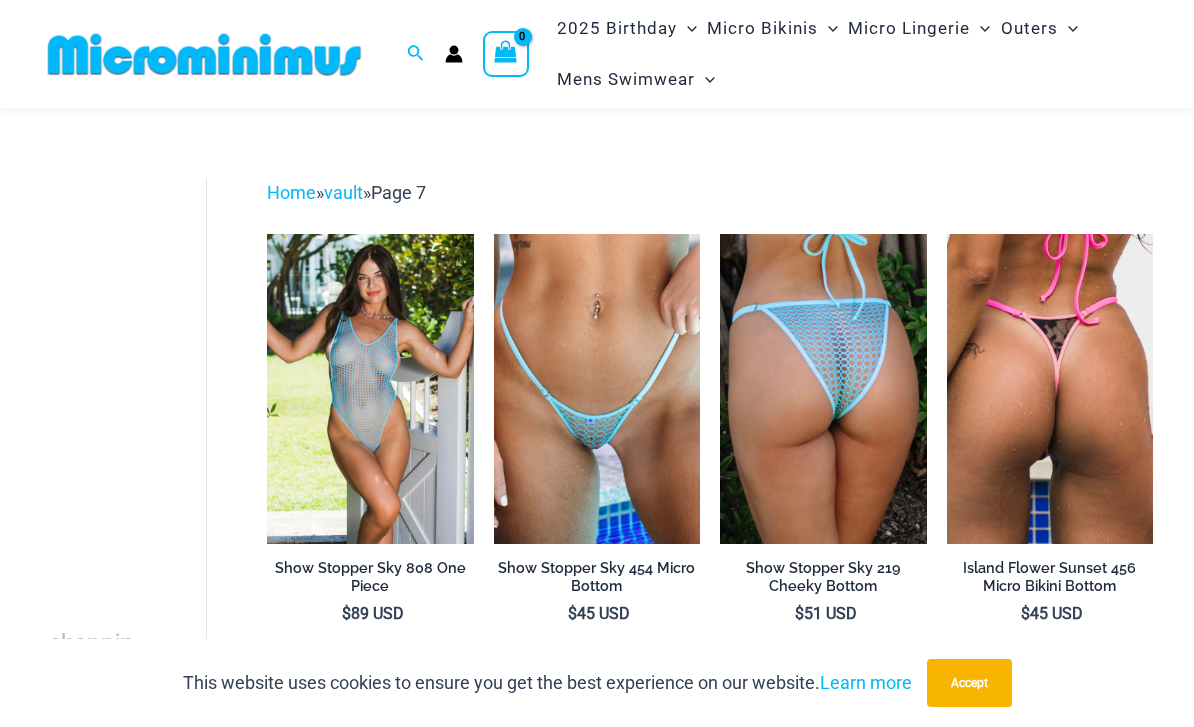 click at bounding box center [597, 389] 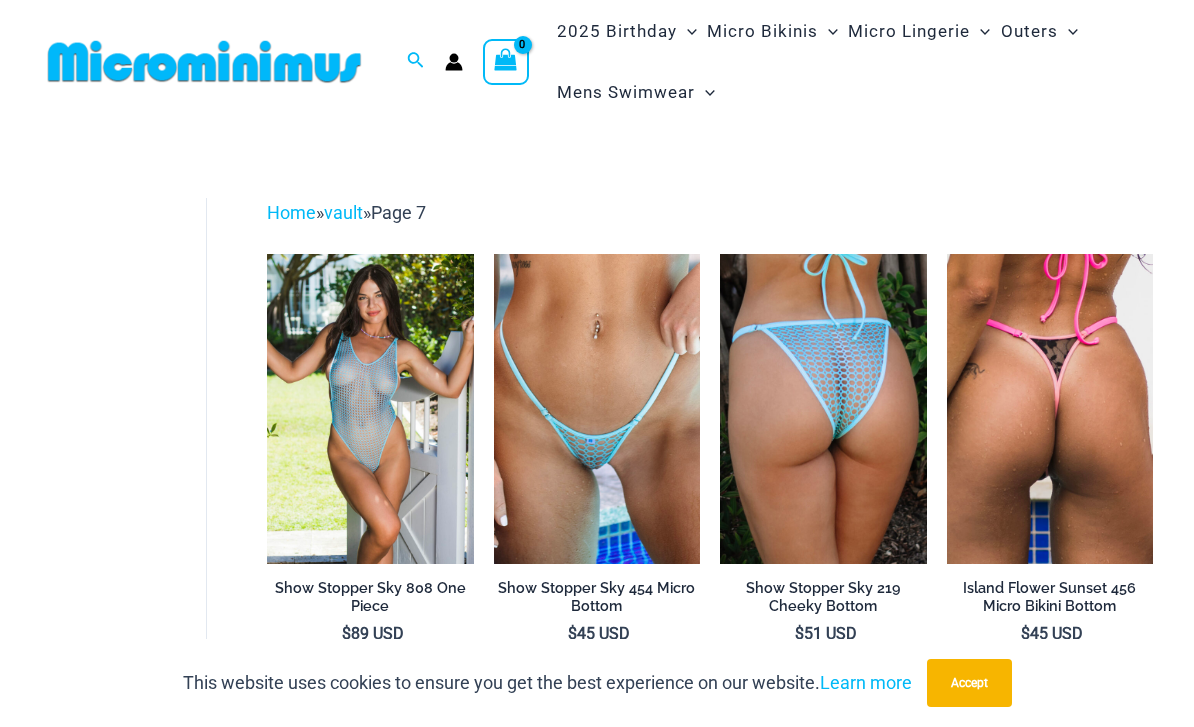 scroll, scrollTop: 32, scrollLeft: 0, axis: vertical 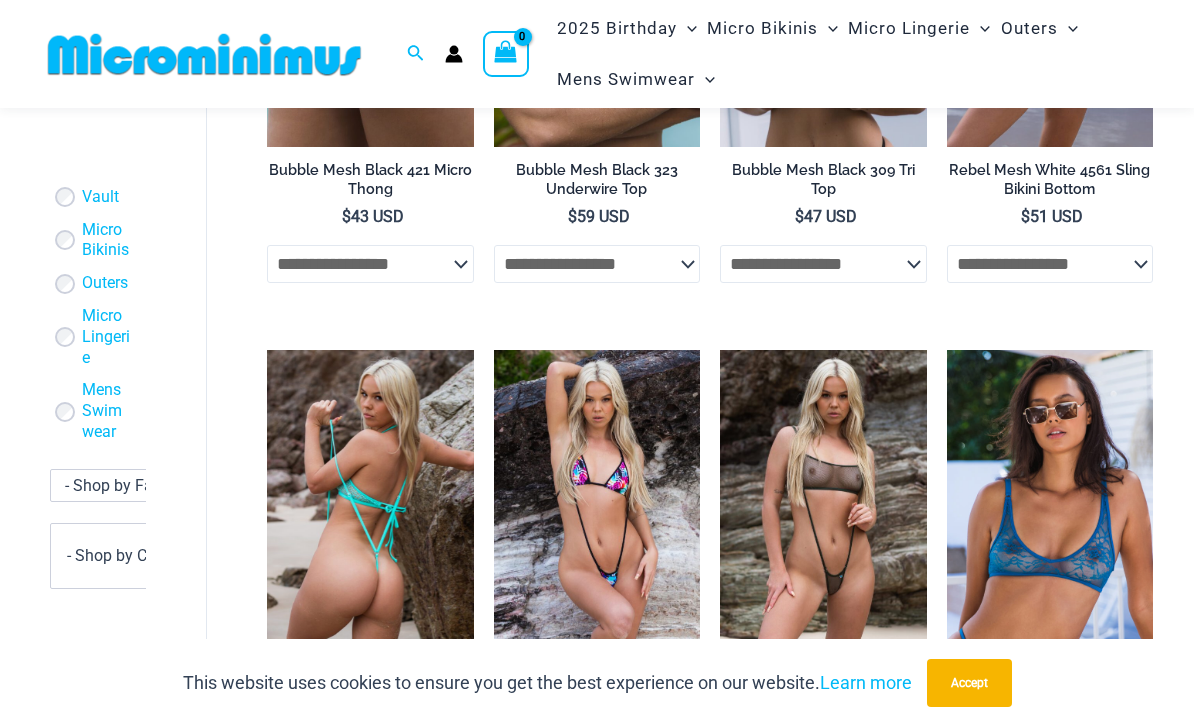 click at bounding box center (370, 505) 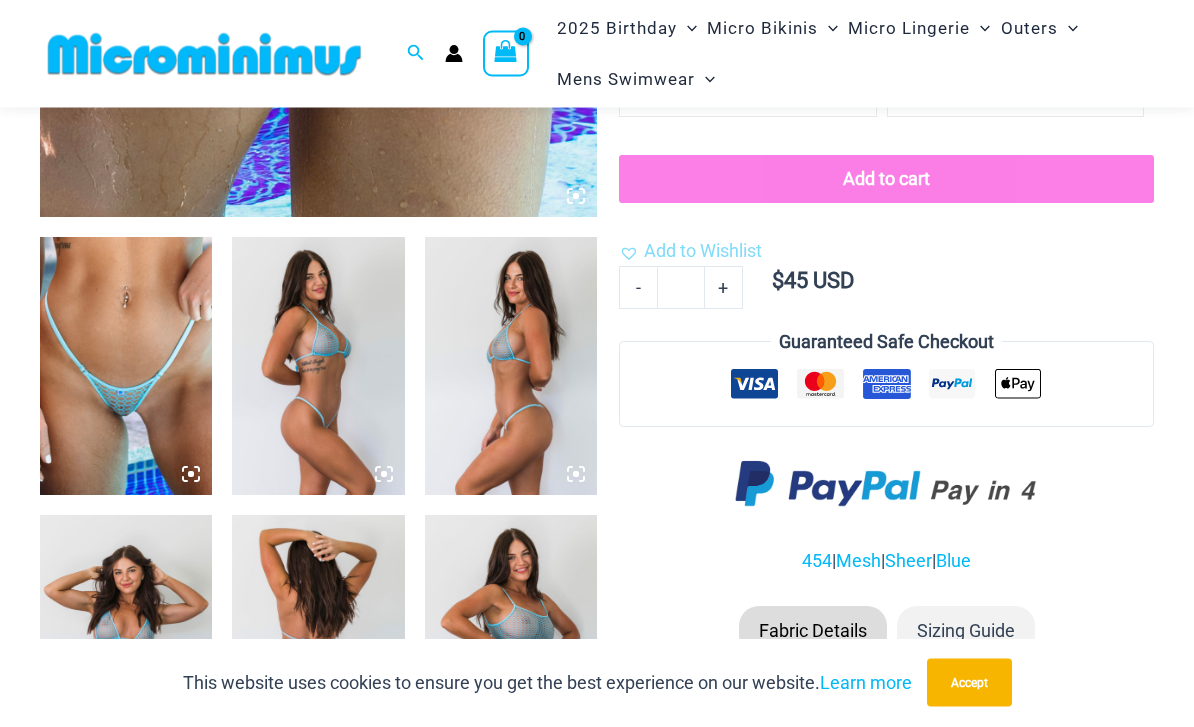 scroll, scrollTop: 772, scrollLeft: 0, axis: vertical 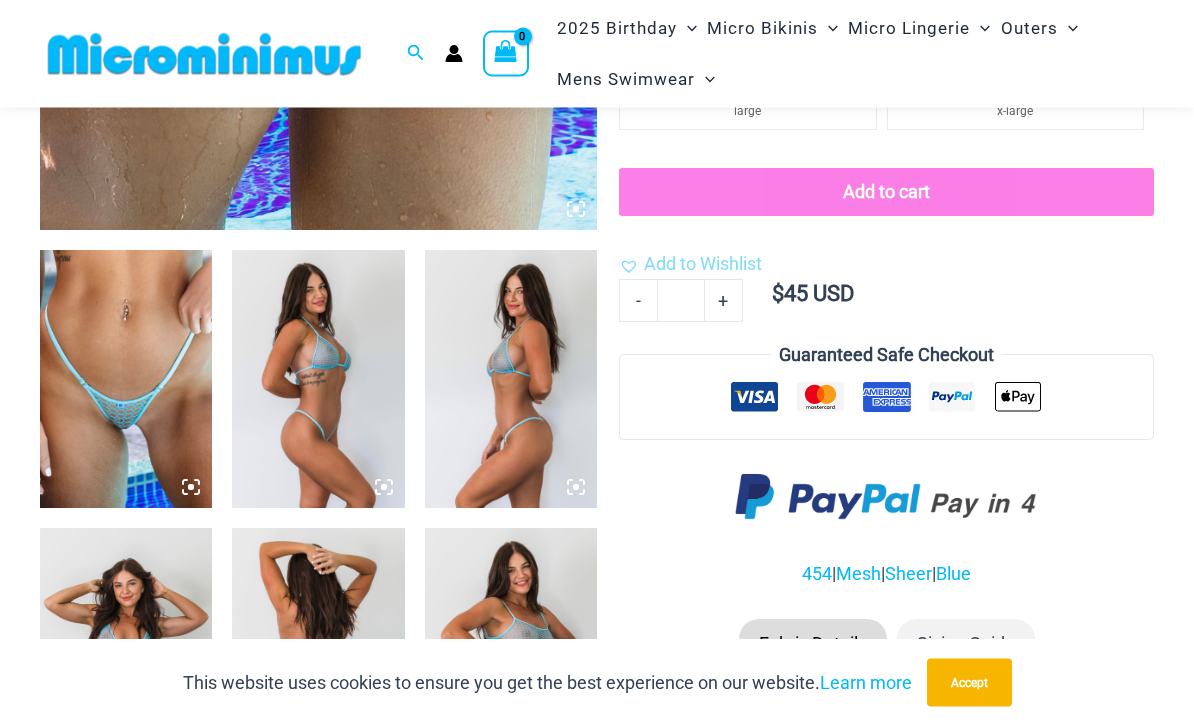 click at bounding box center (126, 380) 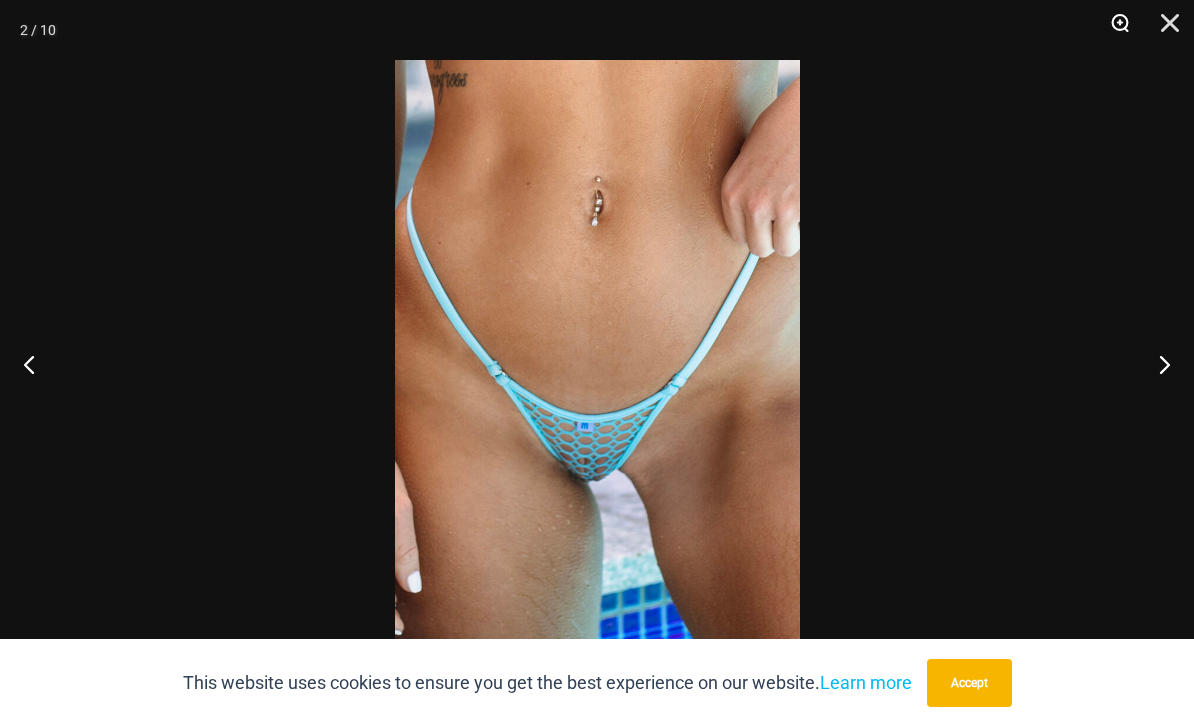 click at bounding box center (1113, 30) 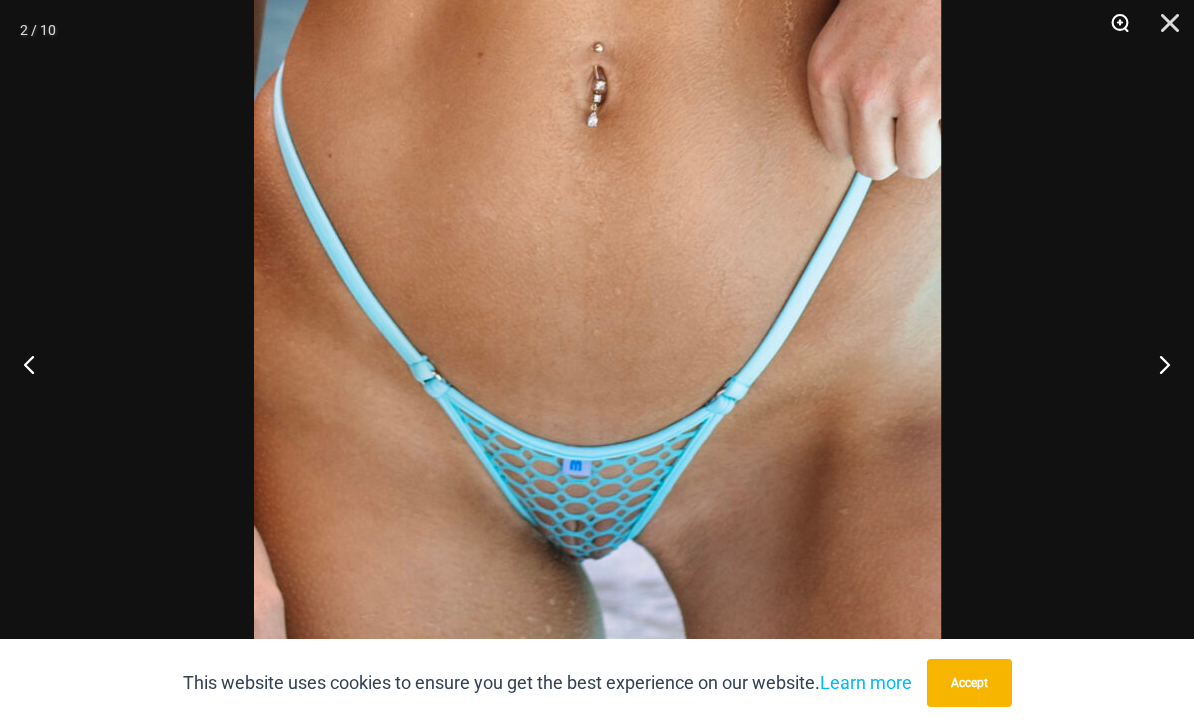 click at bounding box center (1113, 30) 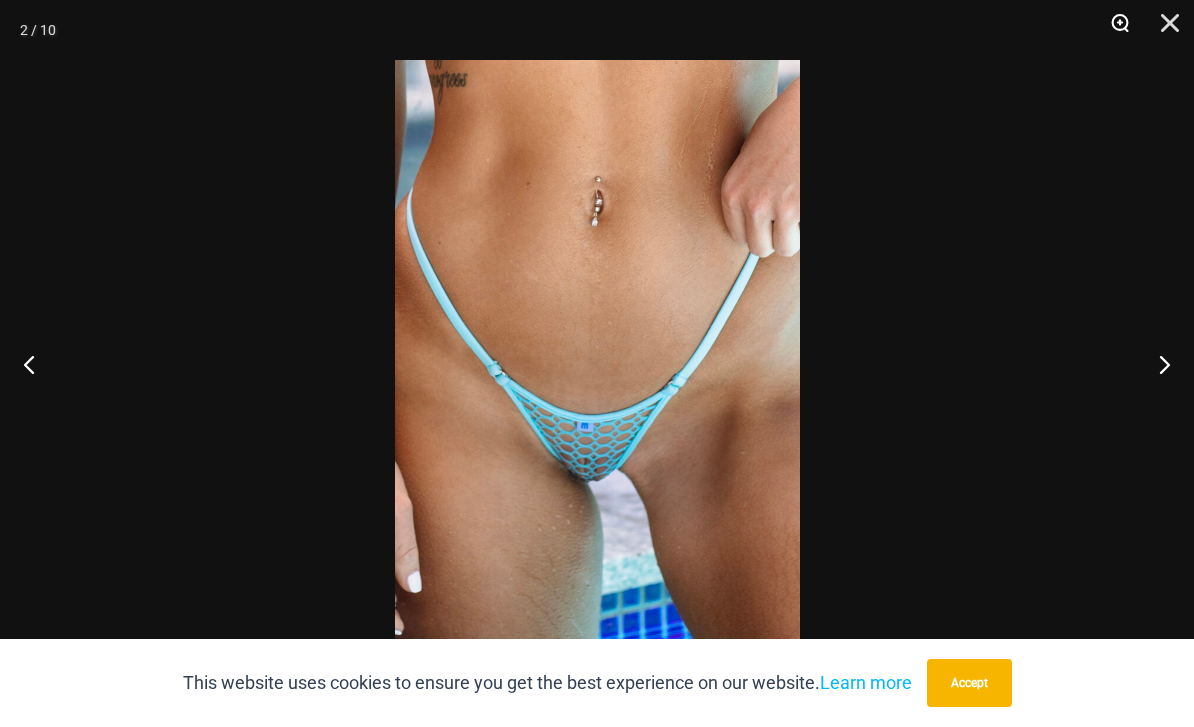 click at bounding box center [1113, 30] 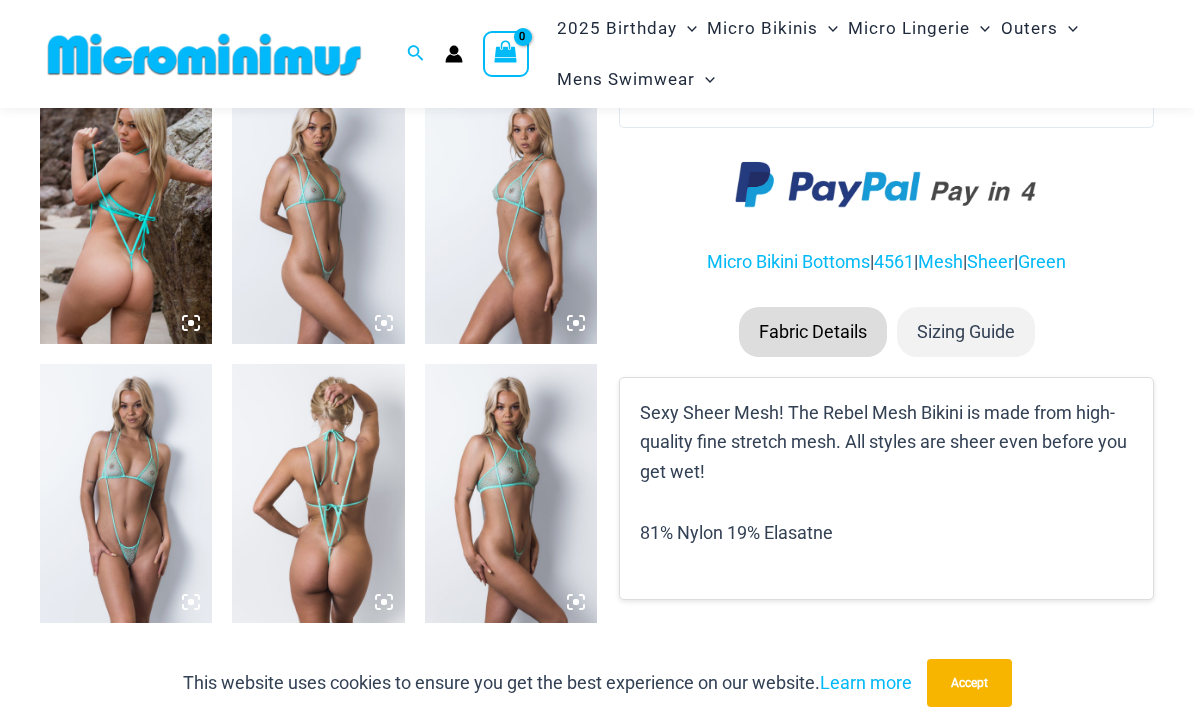 scroll, scrollTop: 942, scrollLeft: 0, axis: vertical 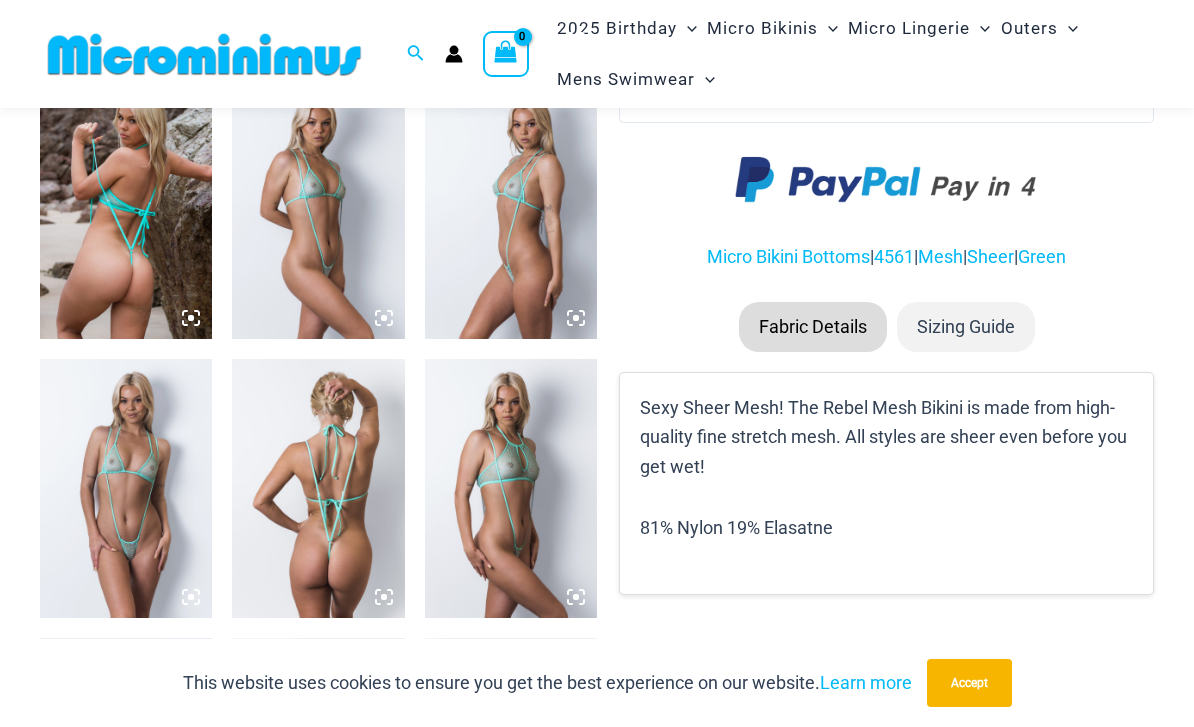 click at bounding box center (126, 488) 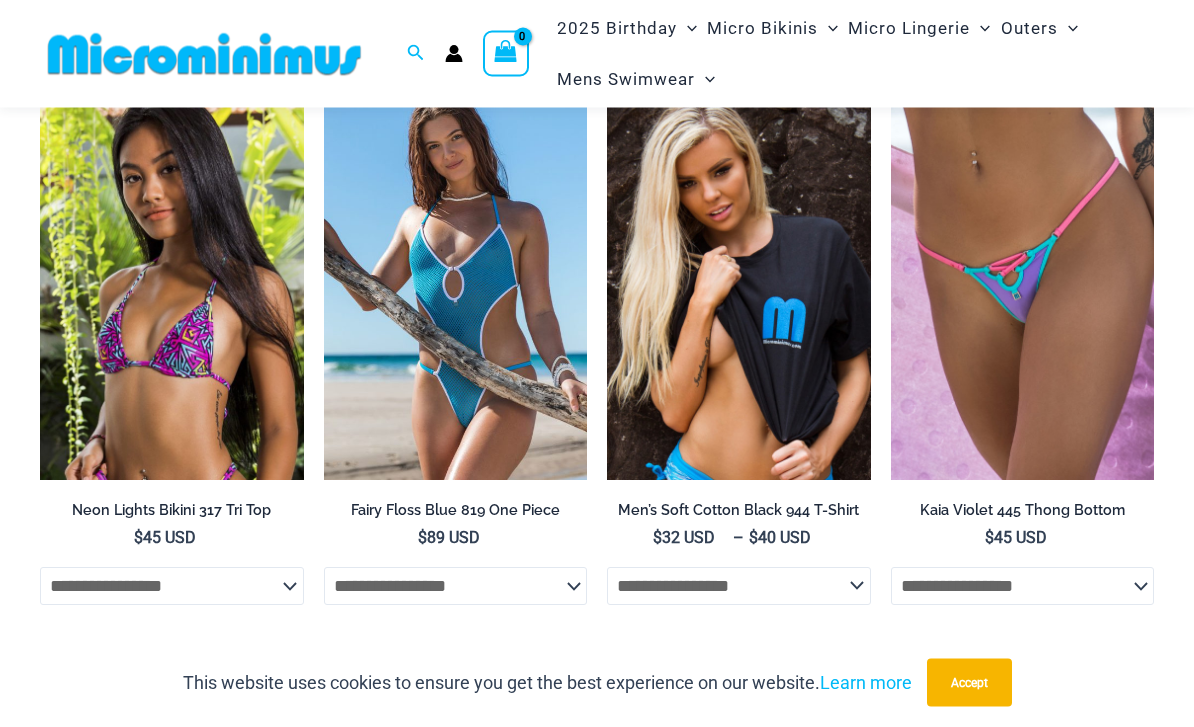 scroll, scrollTop: 3048, scrollLeft: 0, axis: vertical 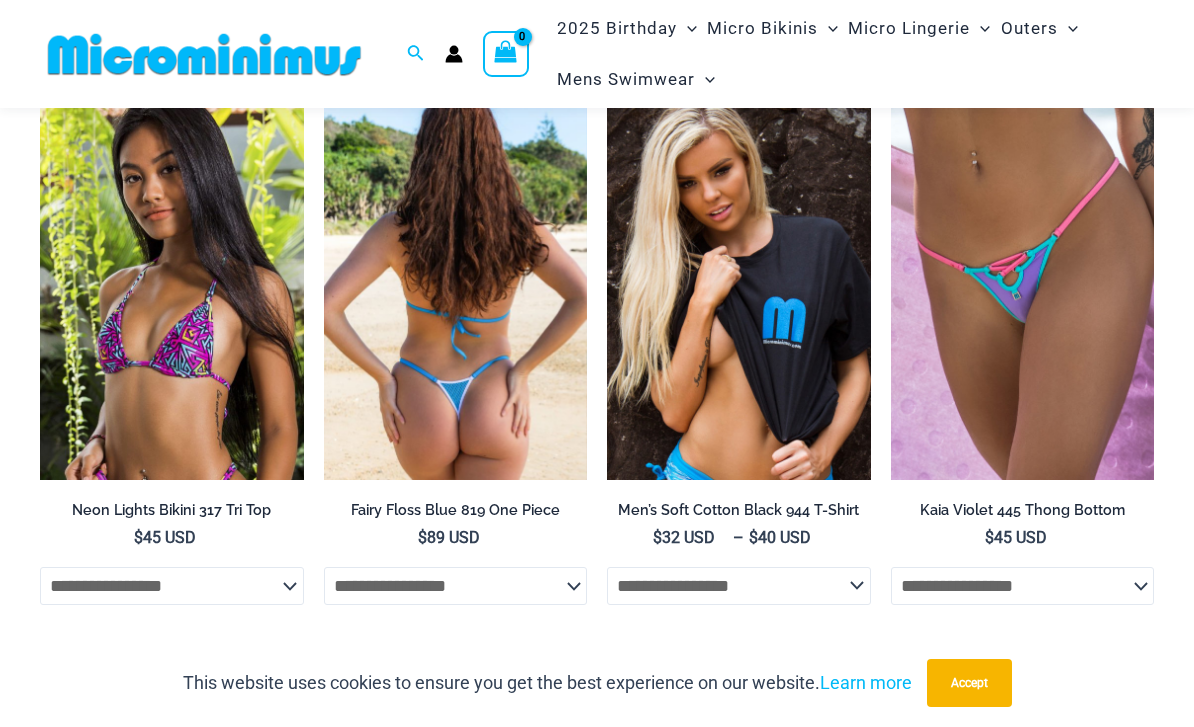 click at bounding box center [456, 282] 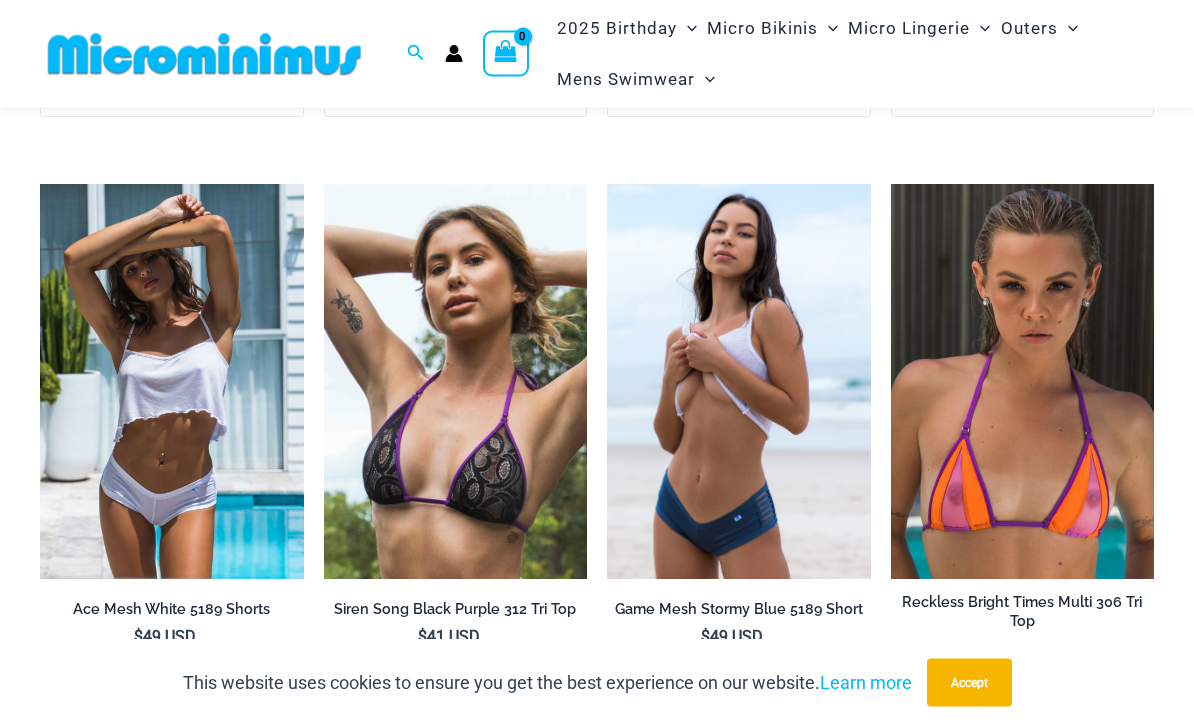 scroll, scrollTop: 3536, scrollLeft: 0, axis: vertical 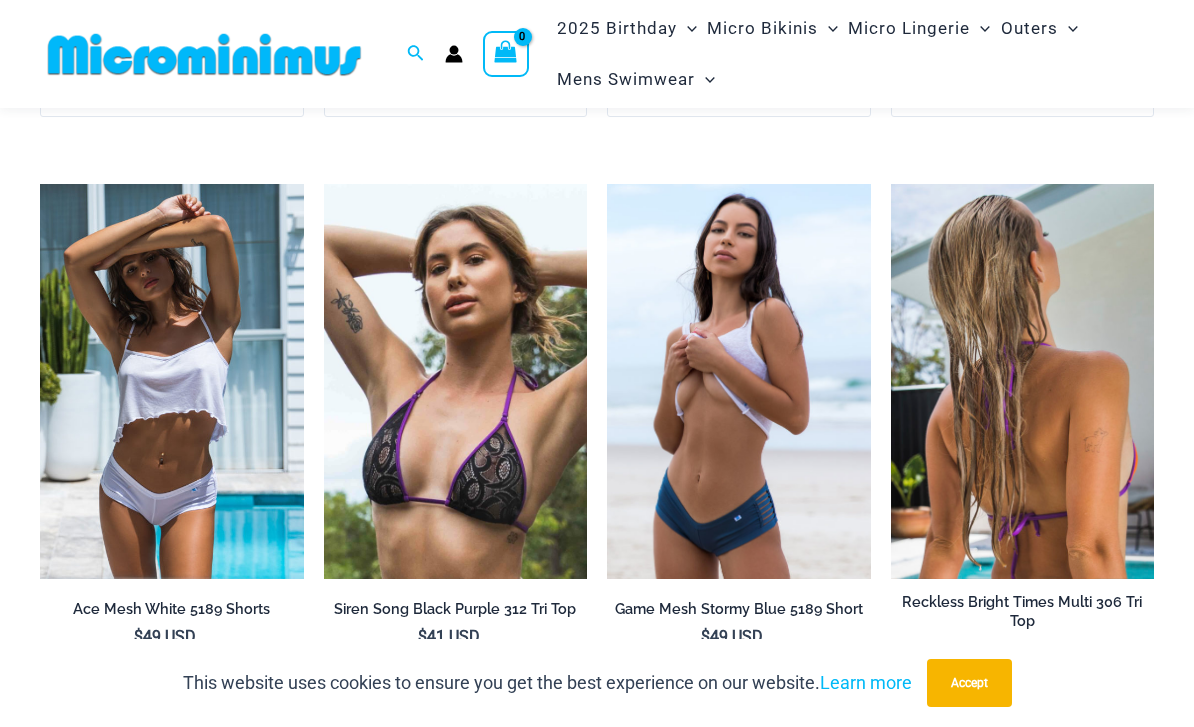 click at bounding box center [1023, 381] 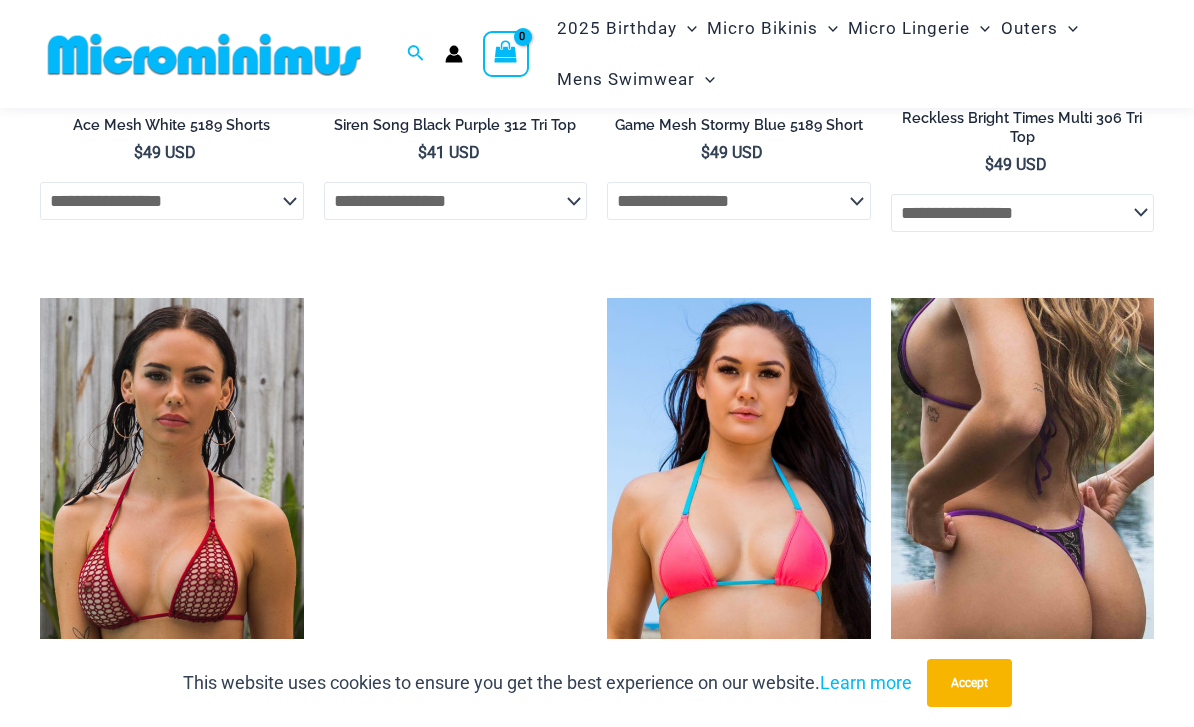 scroll, scrollTop: 3968, scrollLeft: 0, axis: vertical 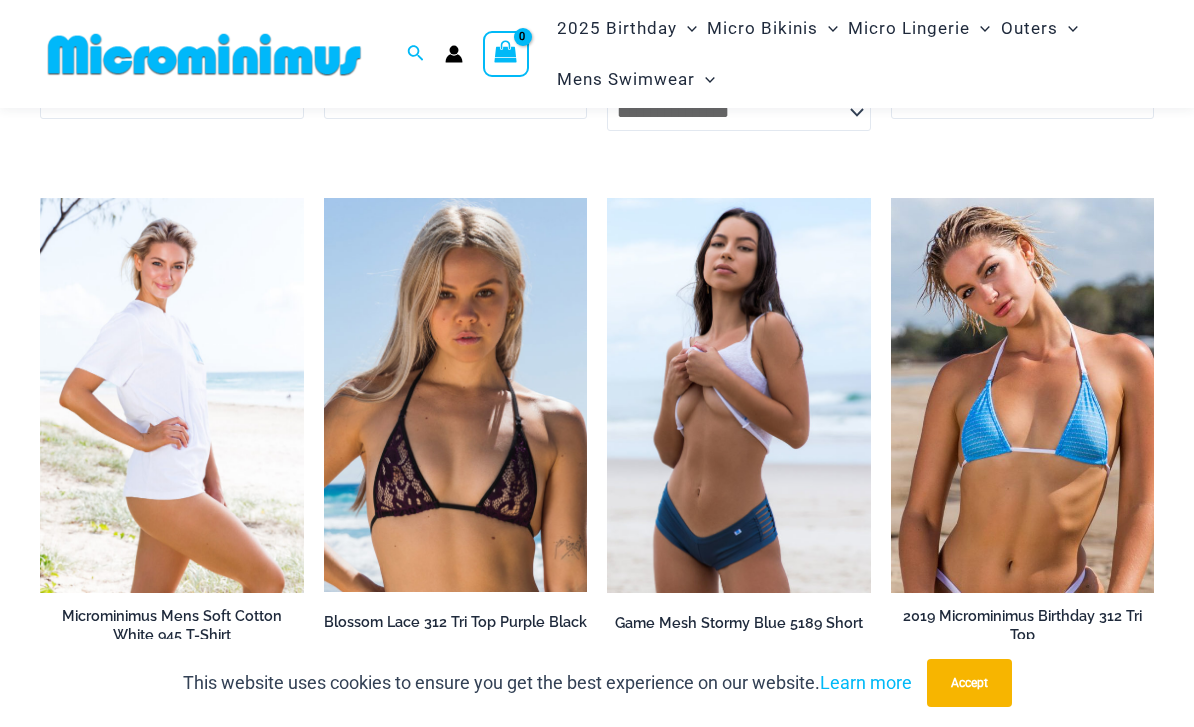 click at bounding box center [172, 395] 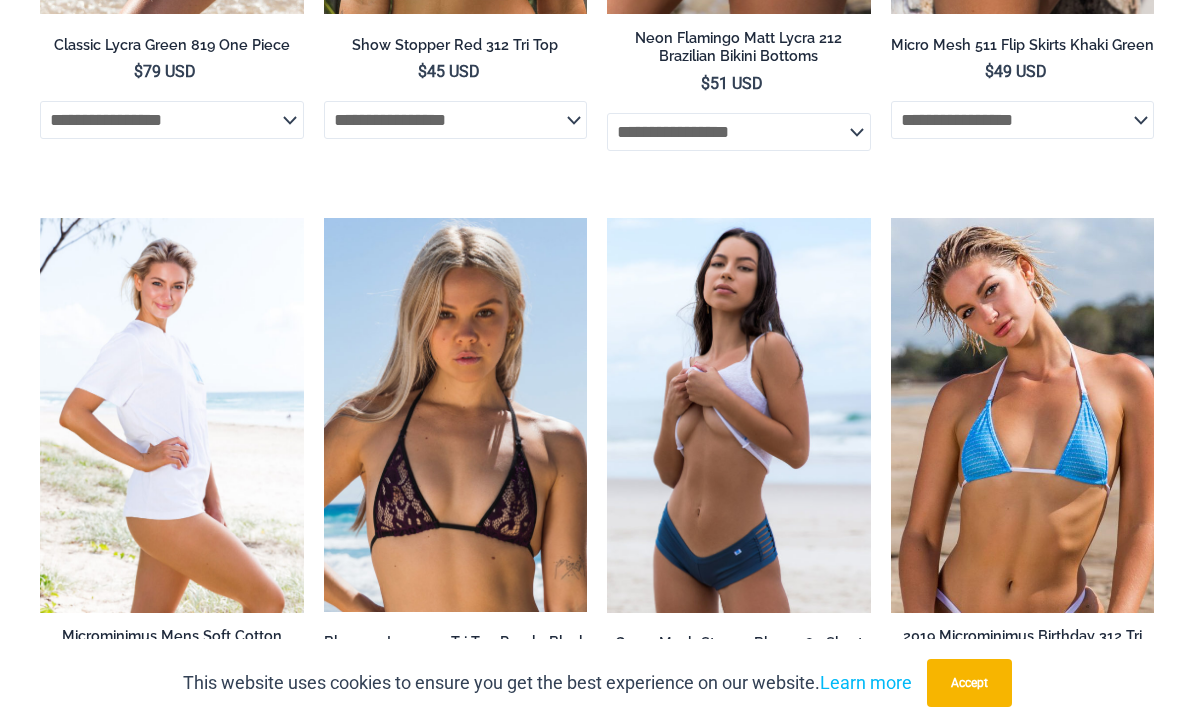 scroll, scrollTop: 2070, scrollLeft: 0, axis: vertical 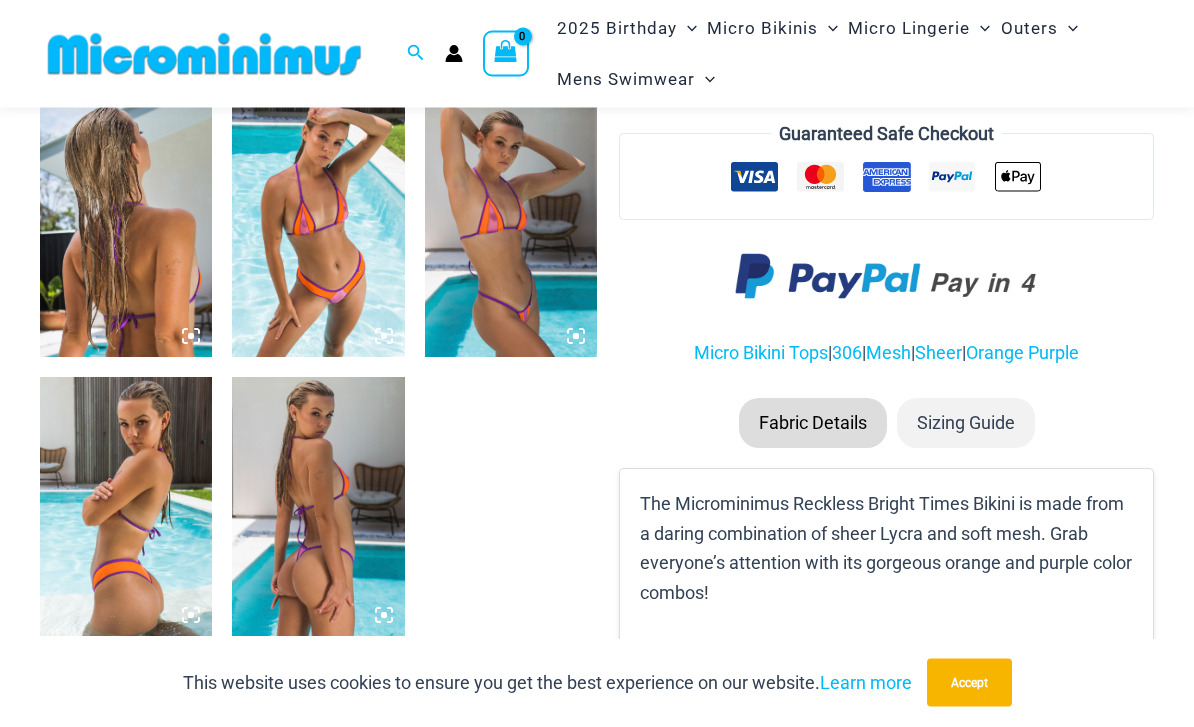 click at bounding box center (318, 229) 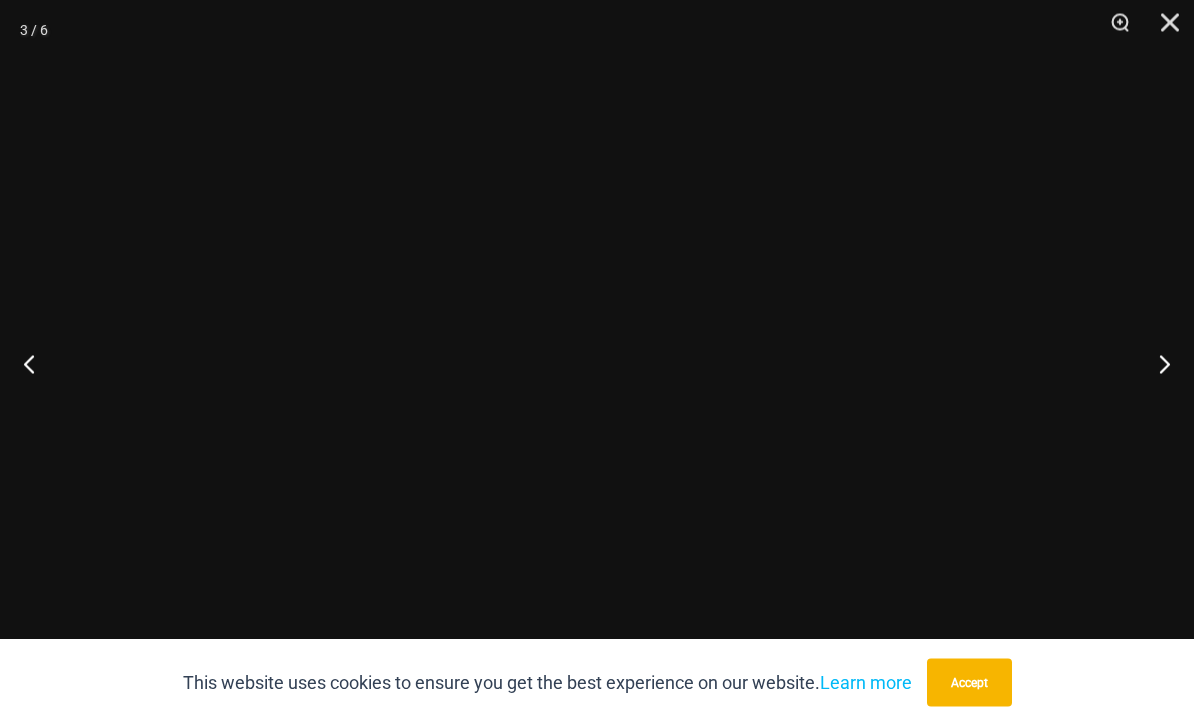 scroll, scrollTop: 924, scrollLeft: 0, axis: vertical 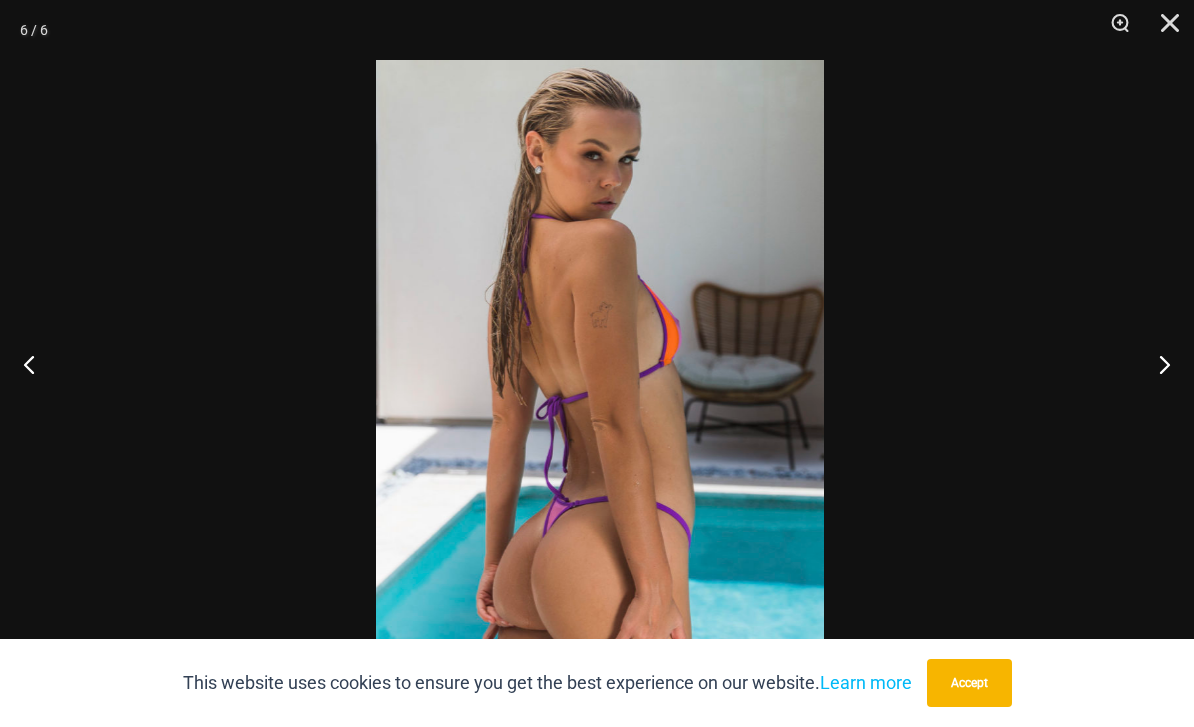 click at bounding box center (600, 363) 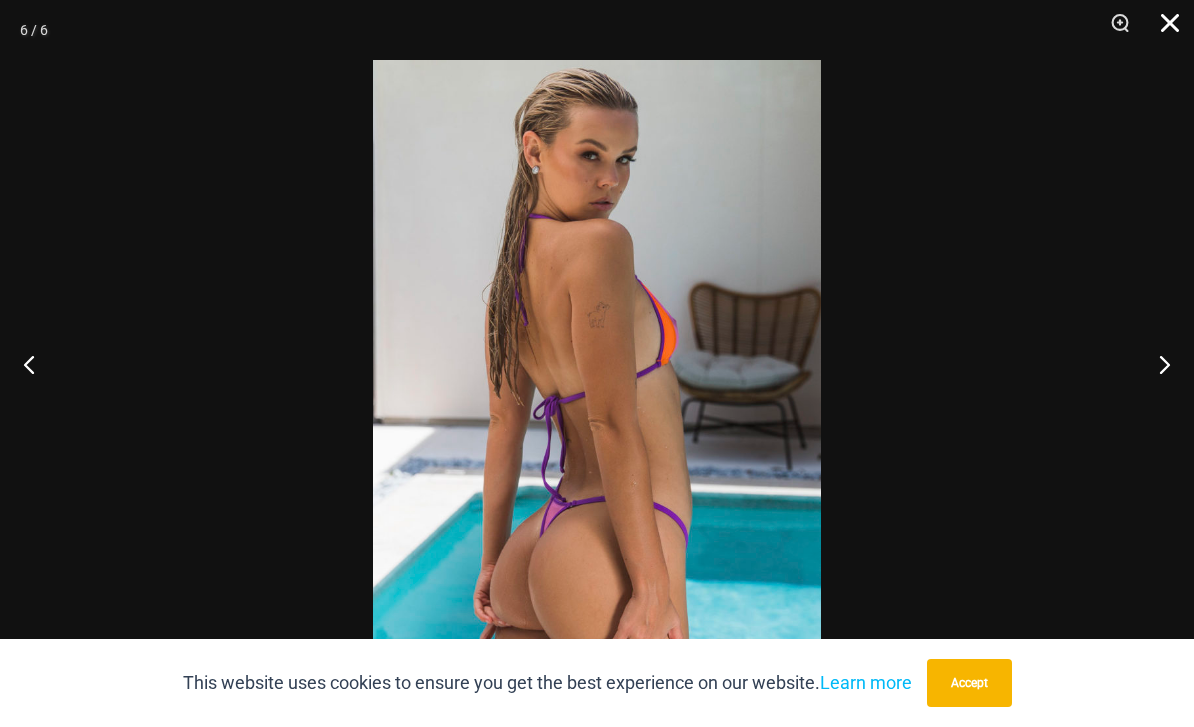 click at bounding box center [1163, 30] 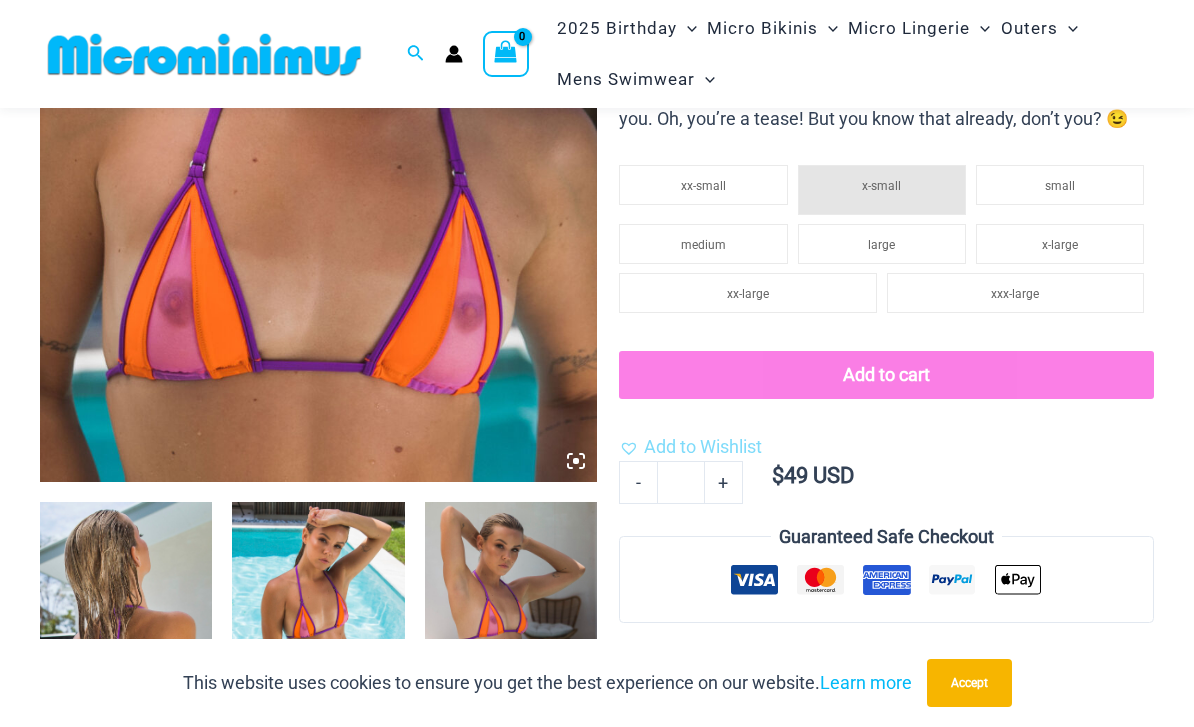 scroll, scrollTop: 498, scrollLeft: 0, axis: vertical 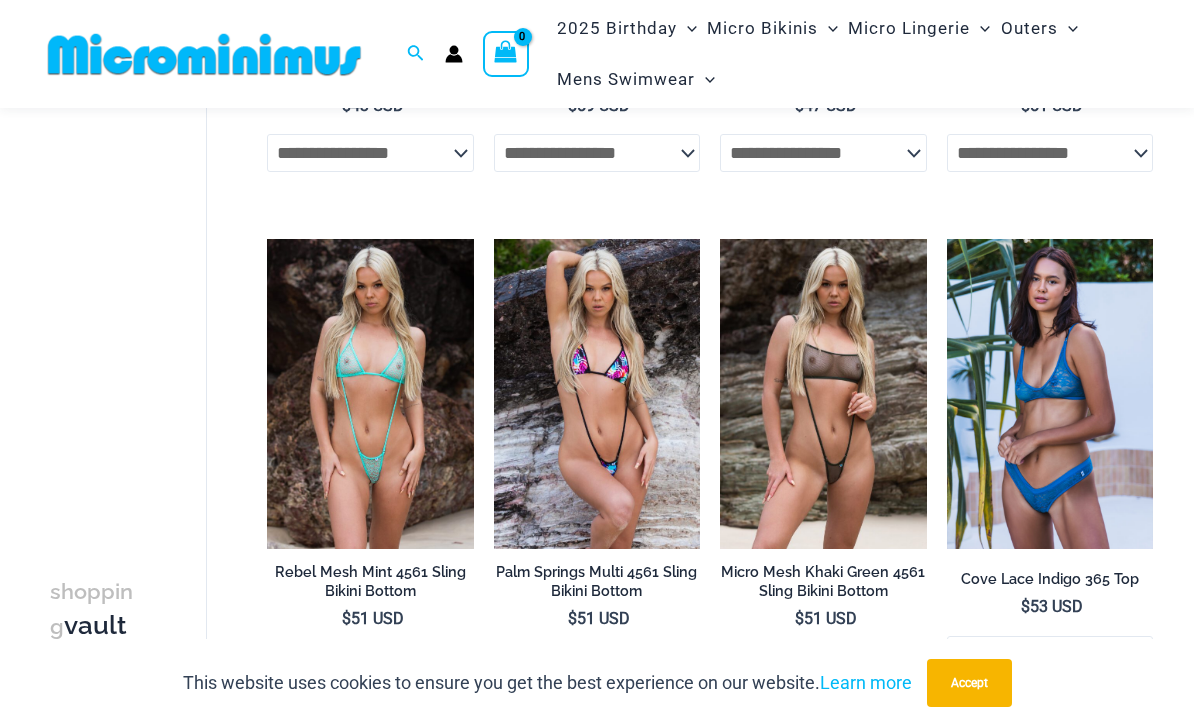 click at bounding box center (1050, 394) 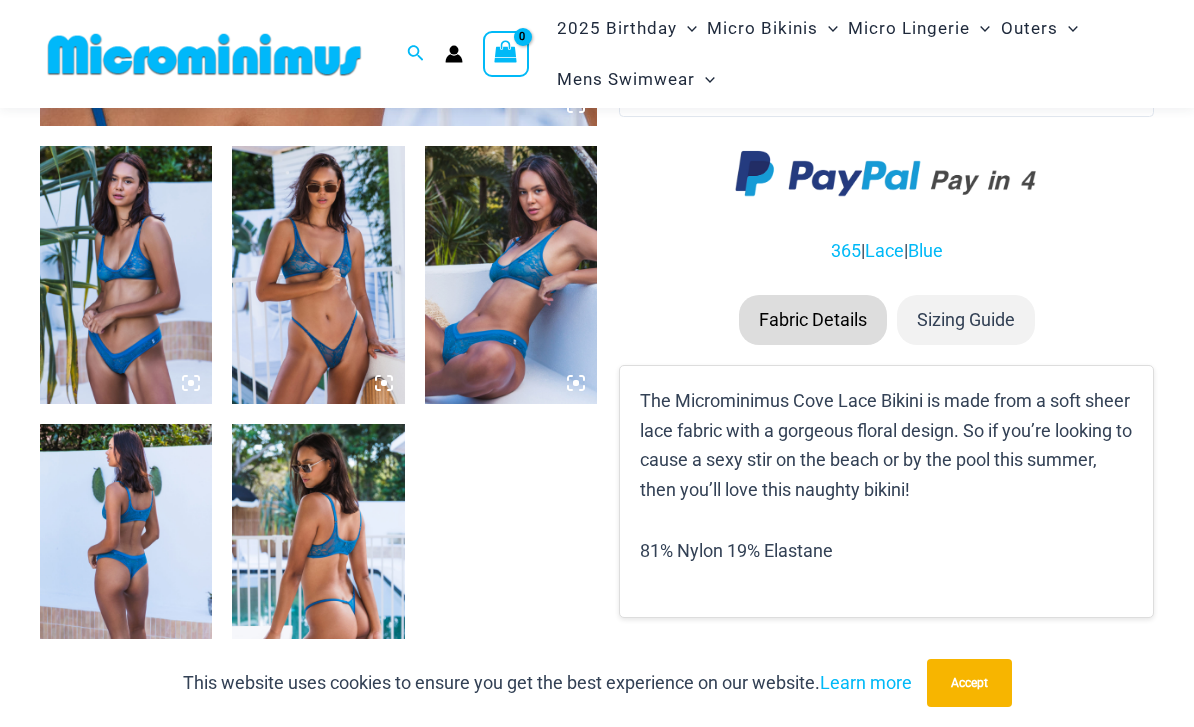 scroll, scrollTop: 884, scrollLeft: 0, axis: vertical 